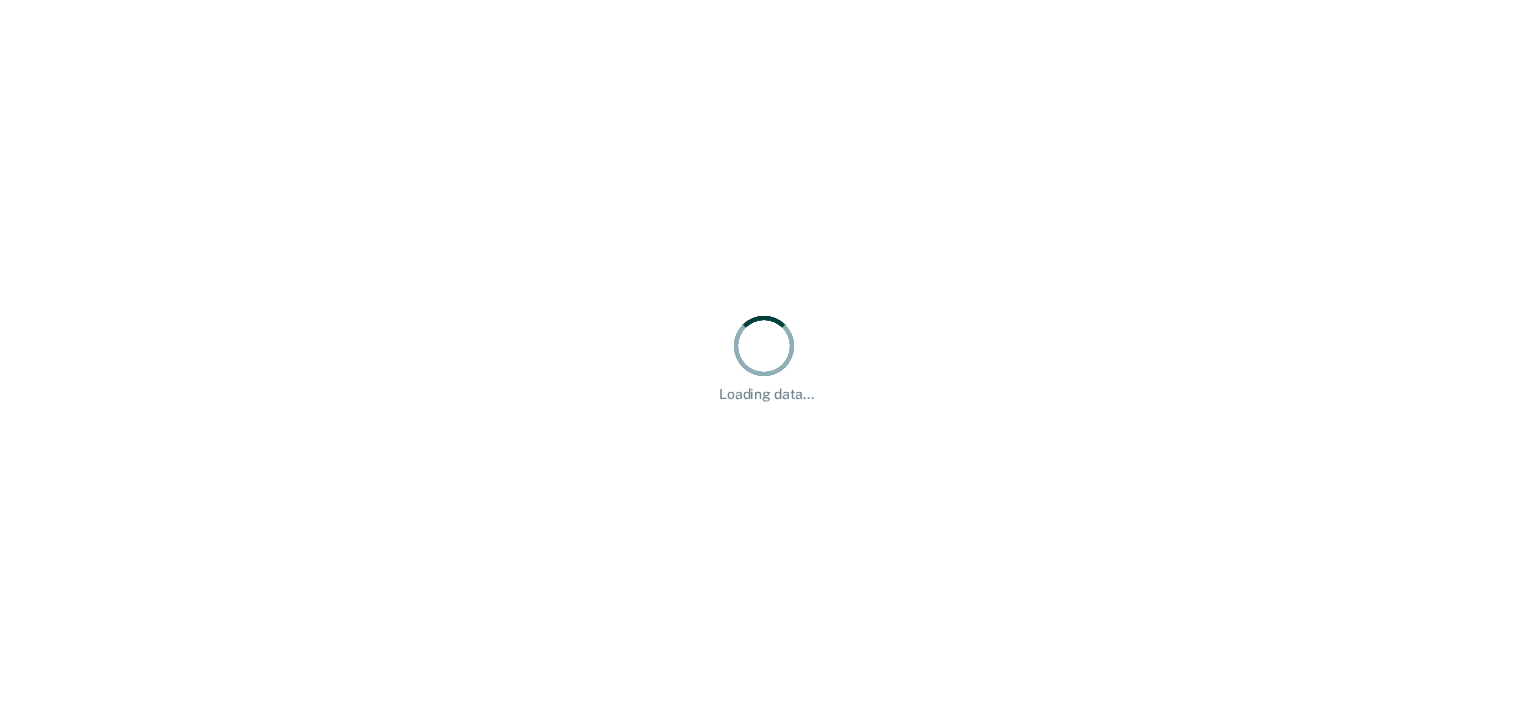 scroll, scrollTop: 0, scrollLeft: 0, axis: both 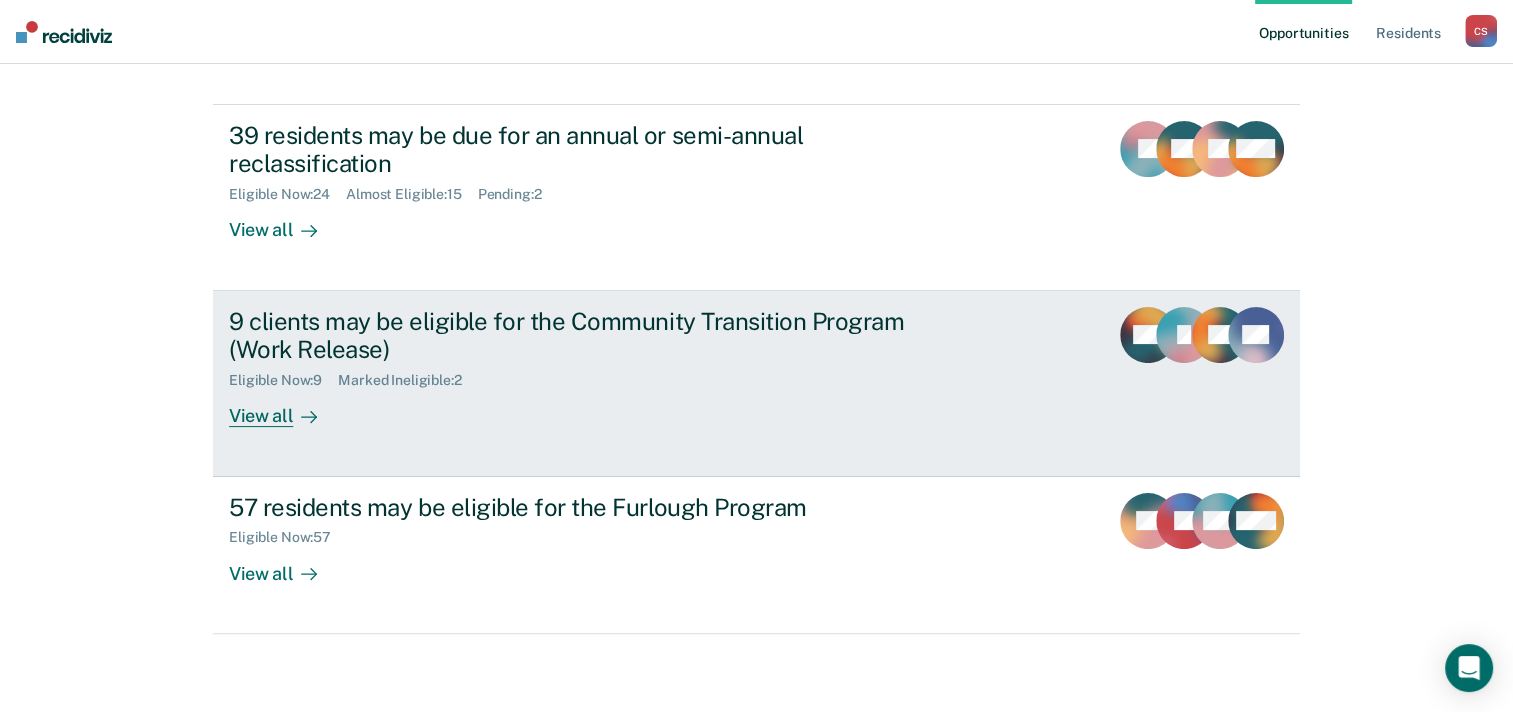 click on "View all" at bounding box center [285, 408] 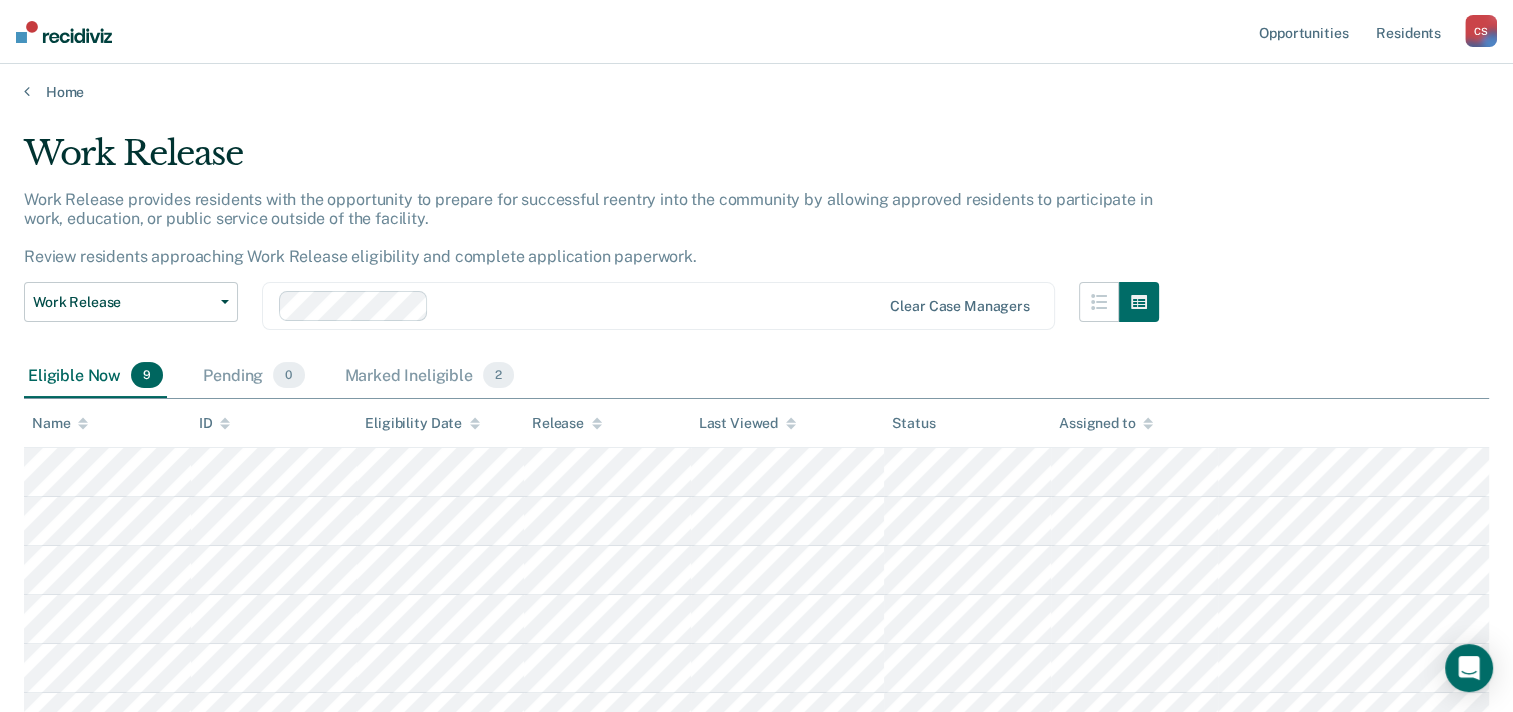 scroll, scrollTop: 0, scrollLeft: 0, axis: both 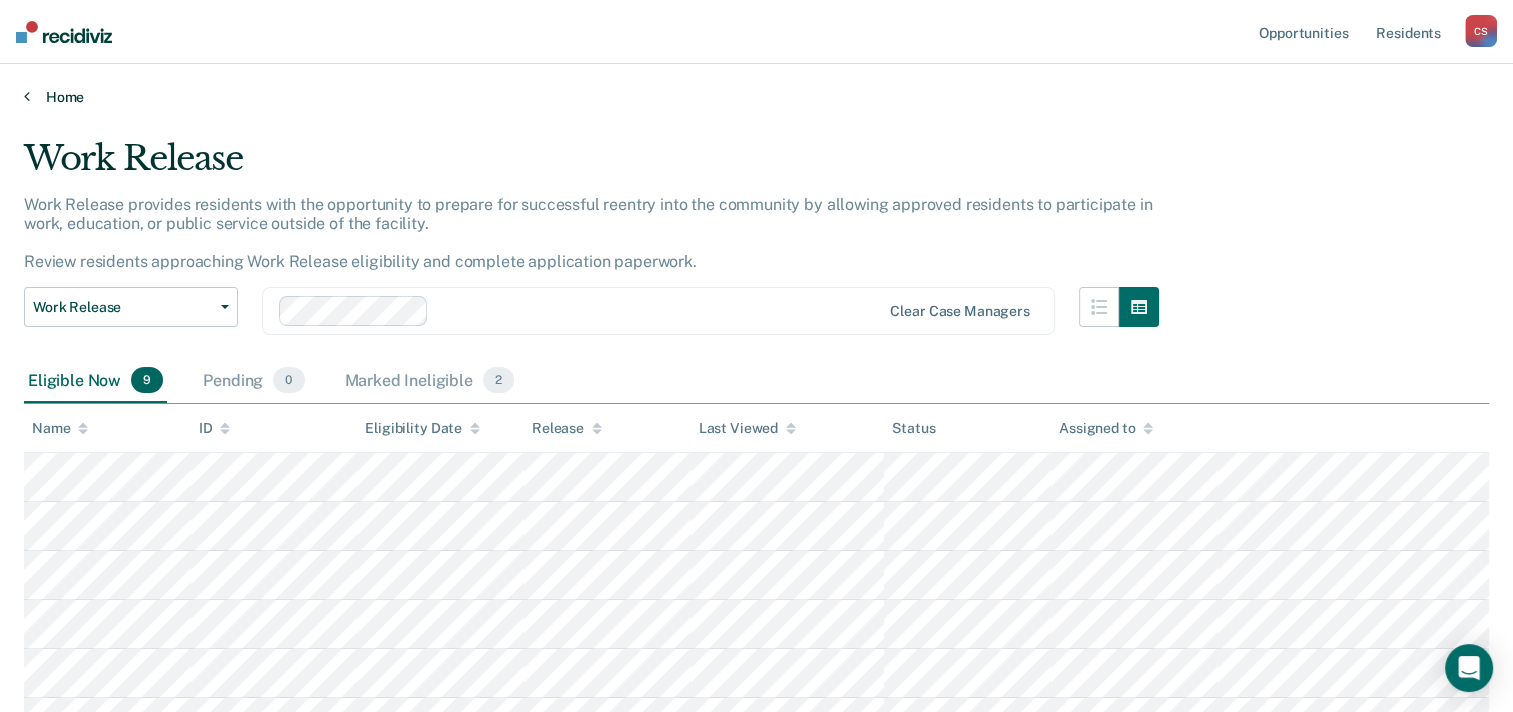 click on "Home" at bounding box center [756, 97] 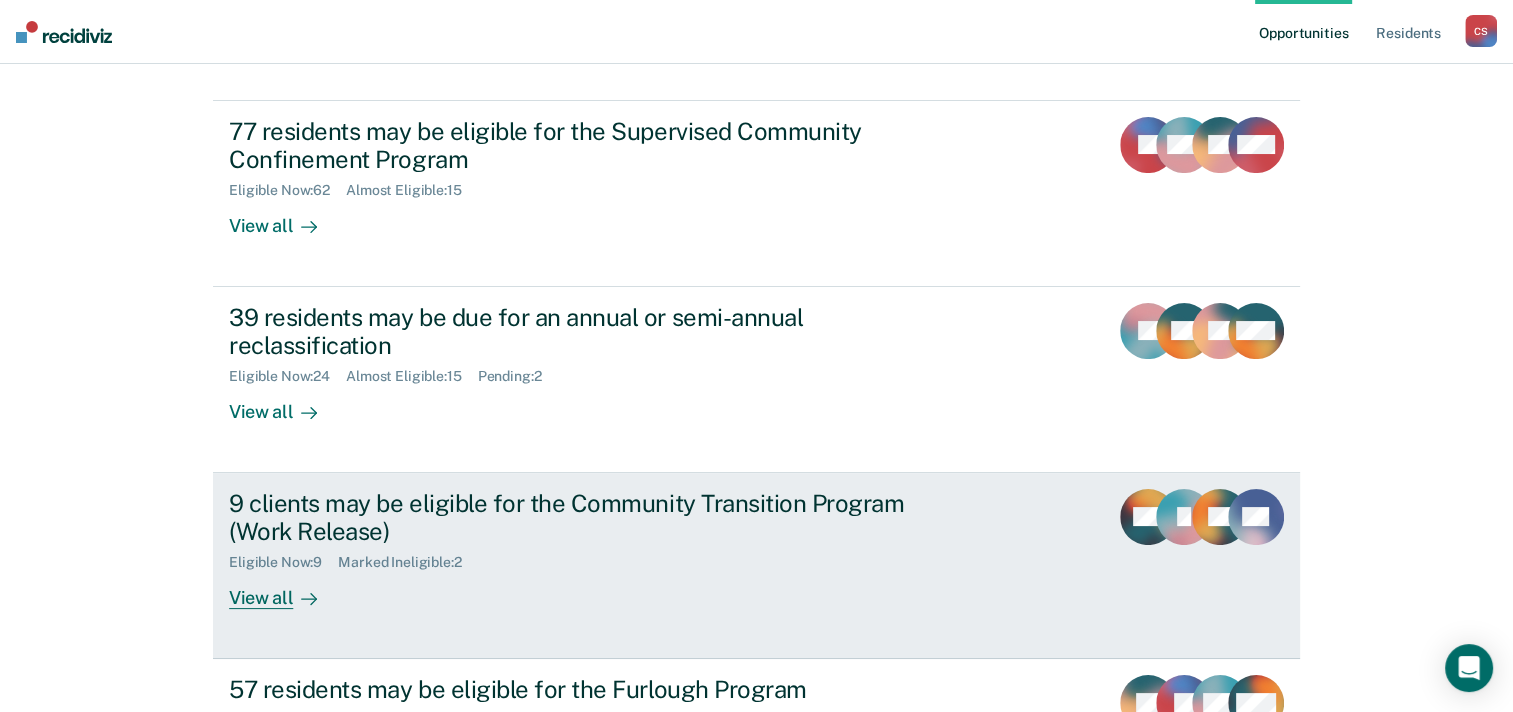 scroll, scrollTop: 200, scrollLeft: 0, axis: vertical 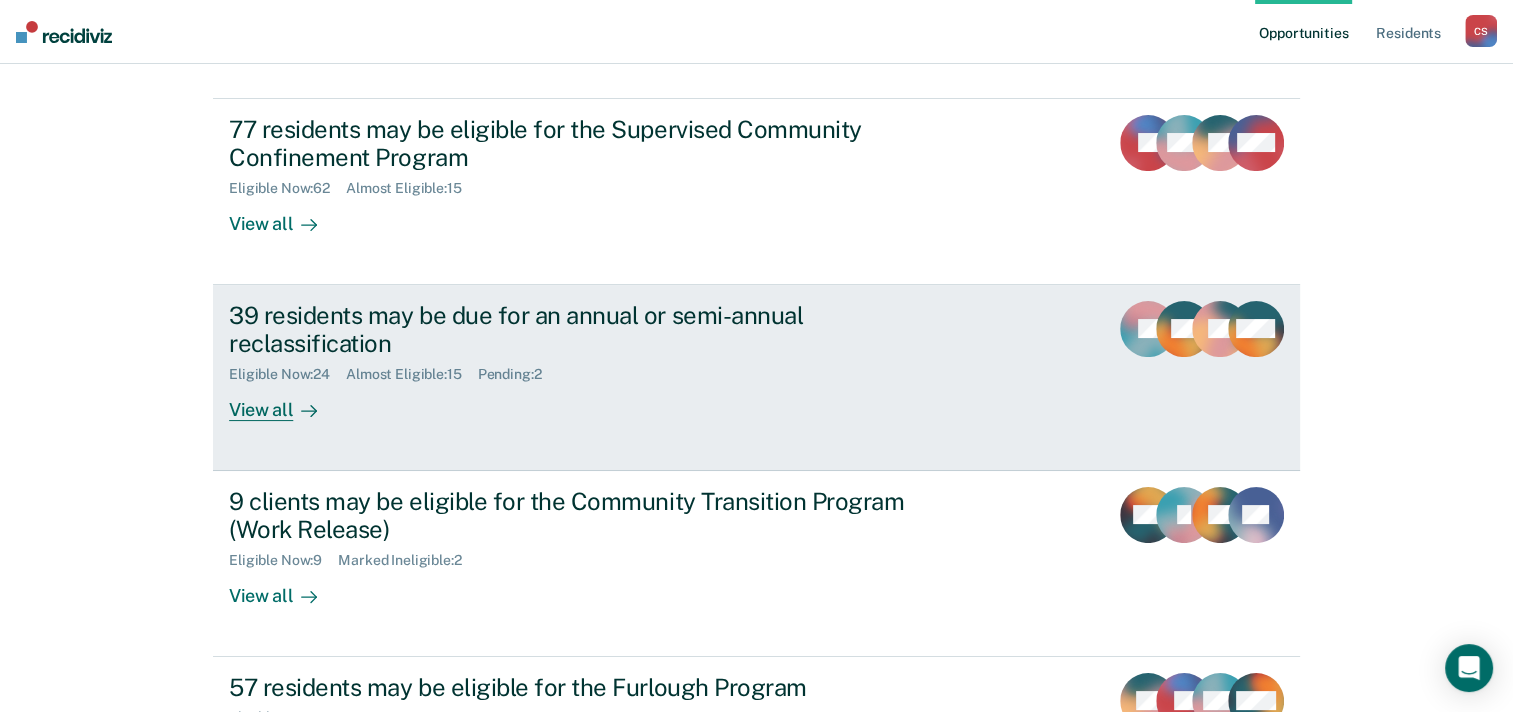 click on "View all" at bounding box center (285, 402) 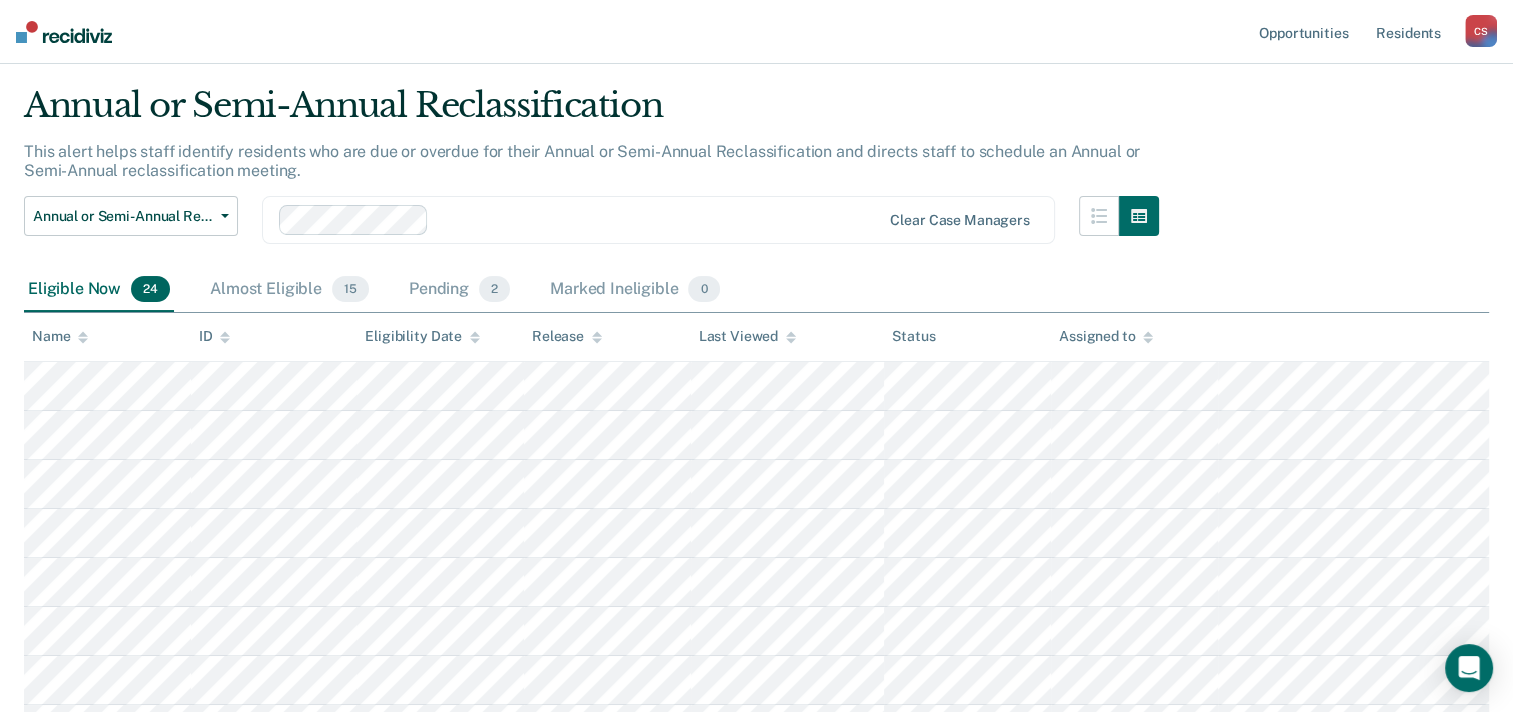 scroll, scrollTop: 100, scrollLeft: 0, axis: vertical 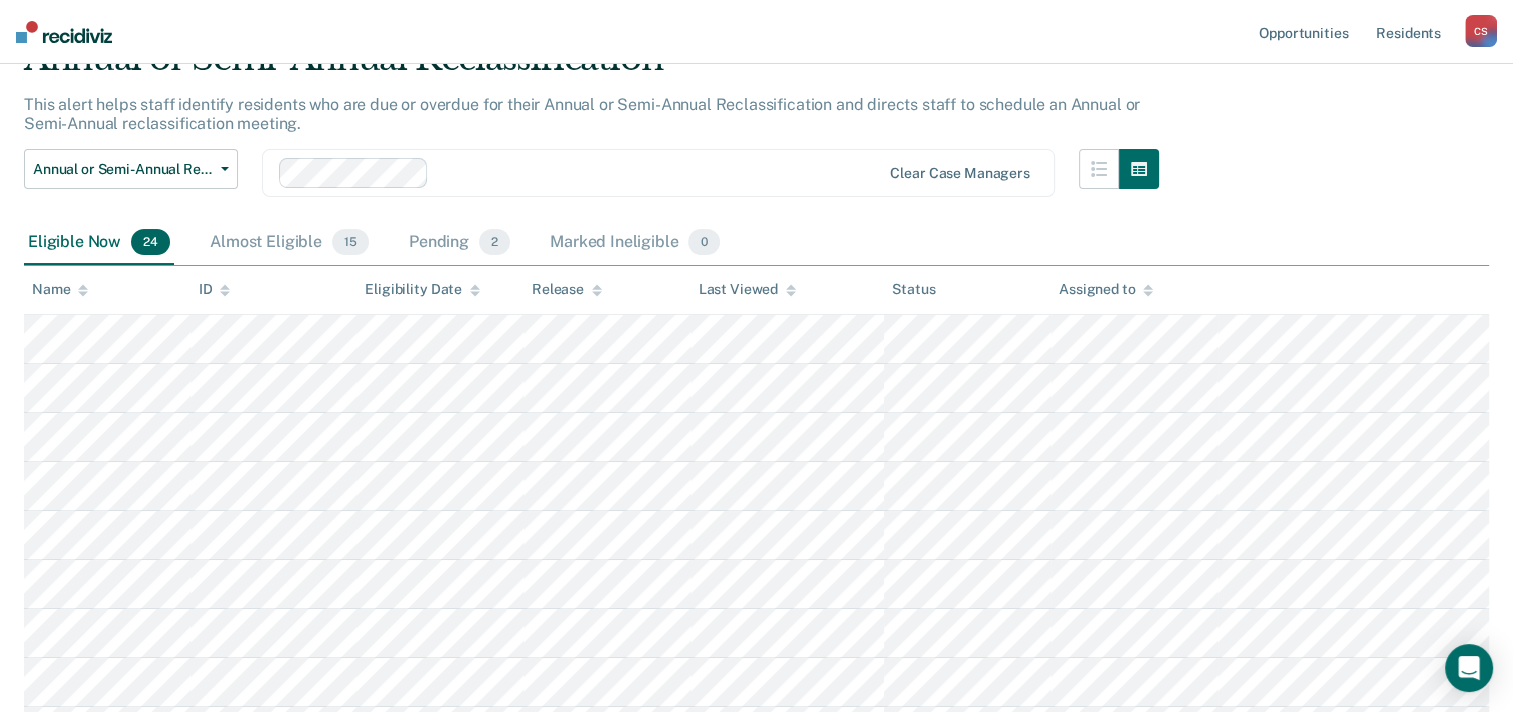 click at bounding box center (83, 287) 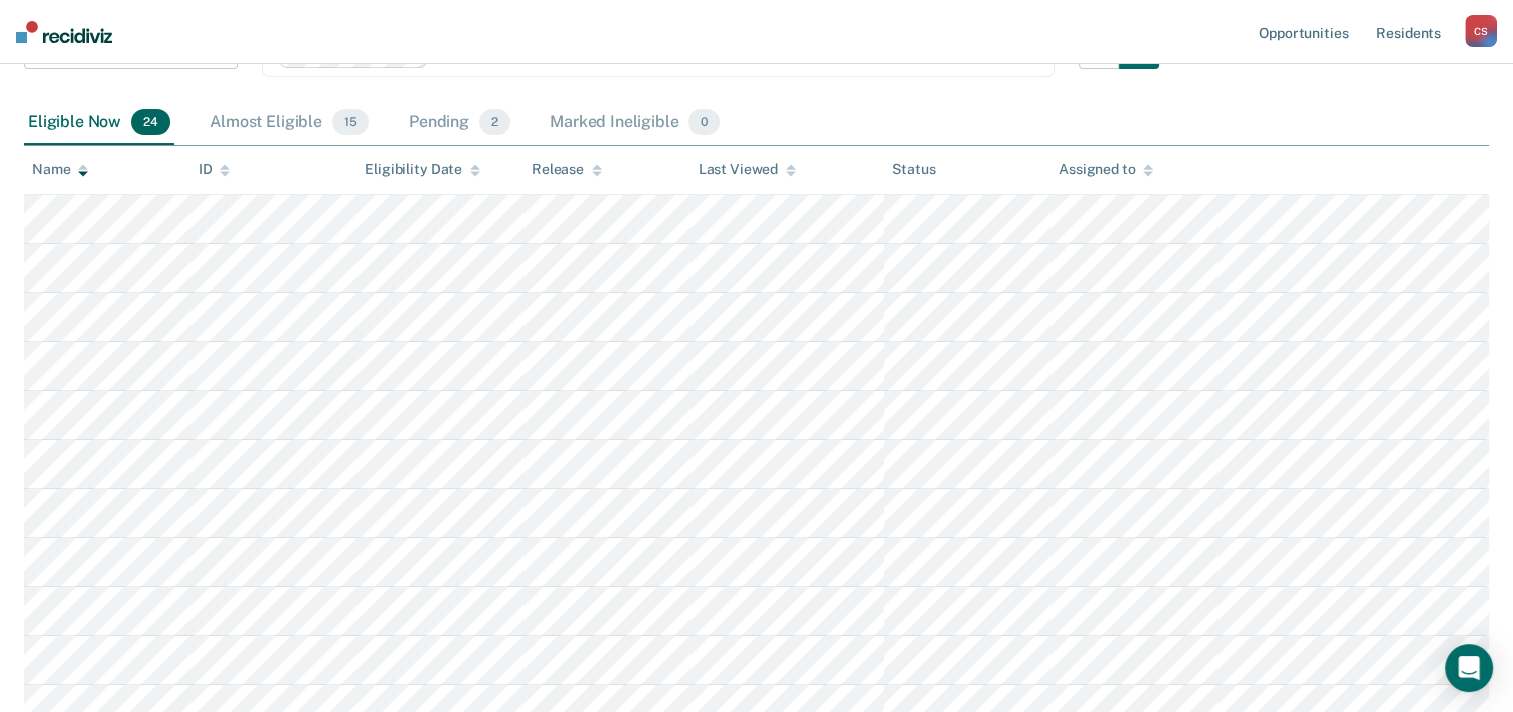 scroll, scrollTop: 0, scrollLeft: 0, axis: both 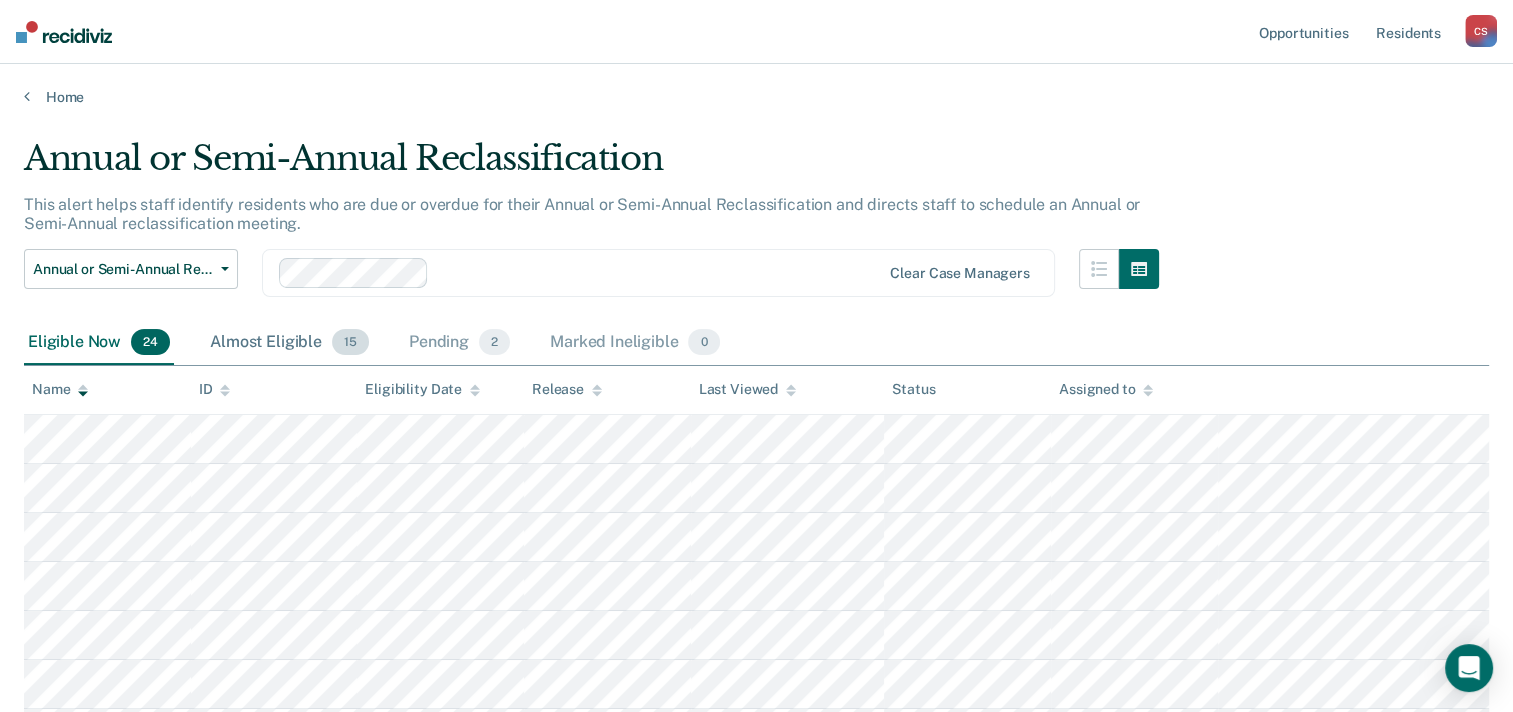 click on "Almost Eligible 15" at bounding box center (289, 343) 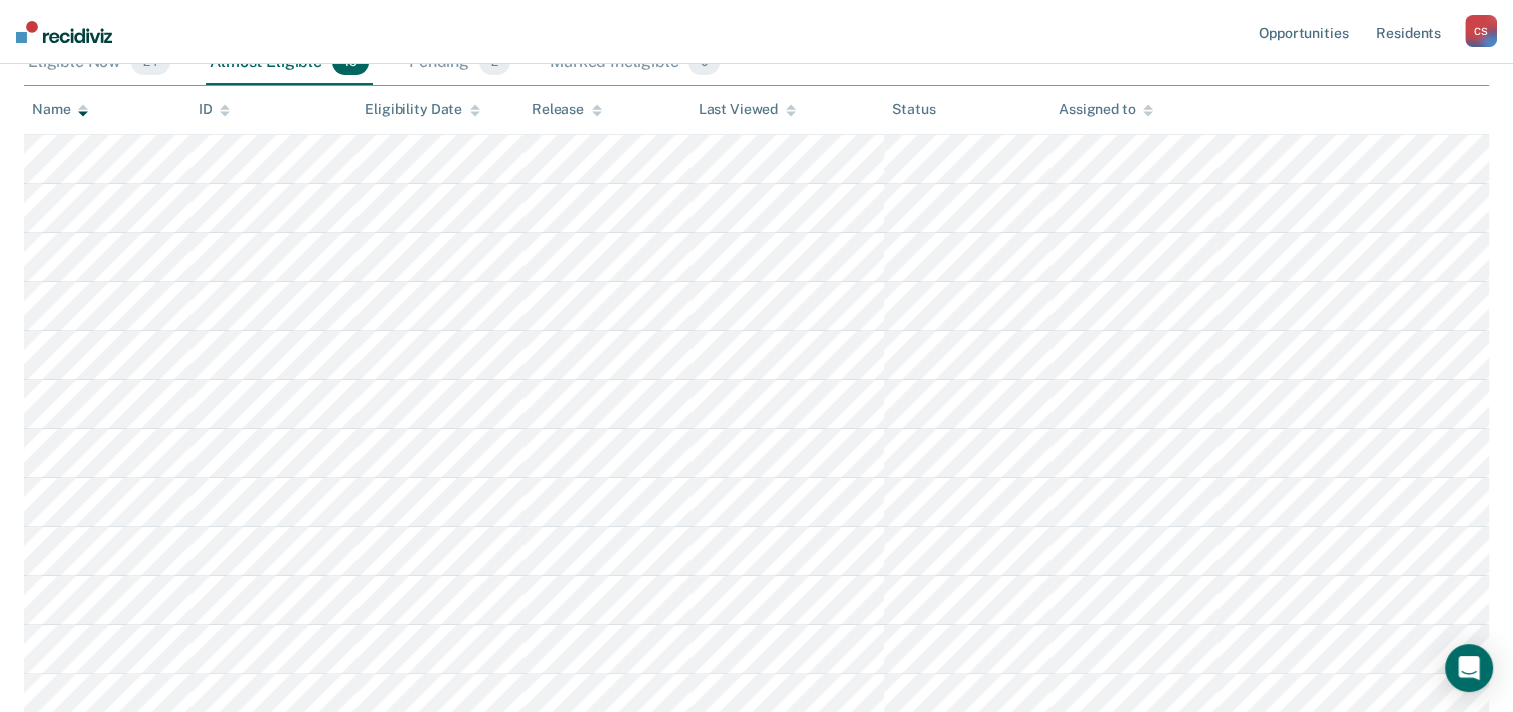 scroll, scrollTop: 0, scrollLeft: 0, axis: both 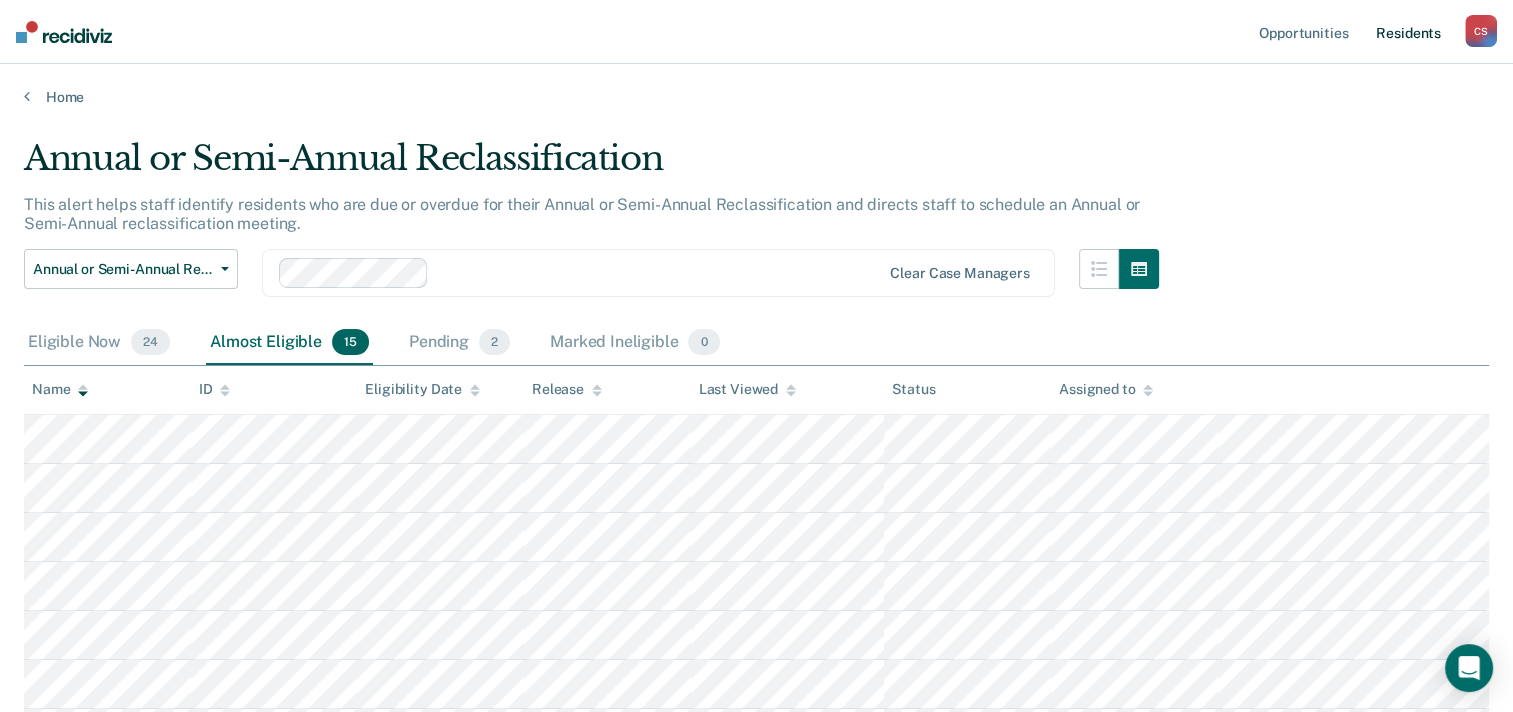 click on "Resident s" at bounding box center (1408, 32) 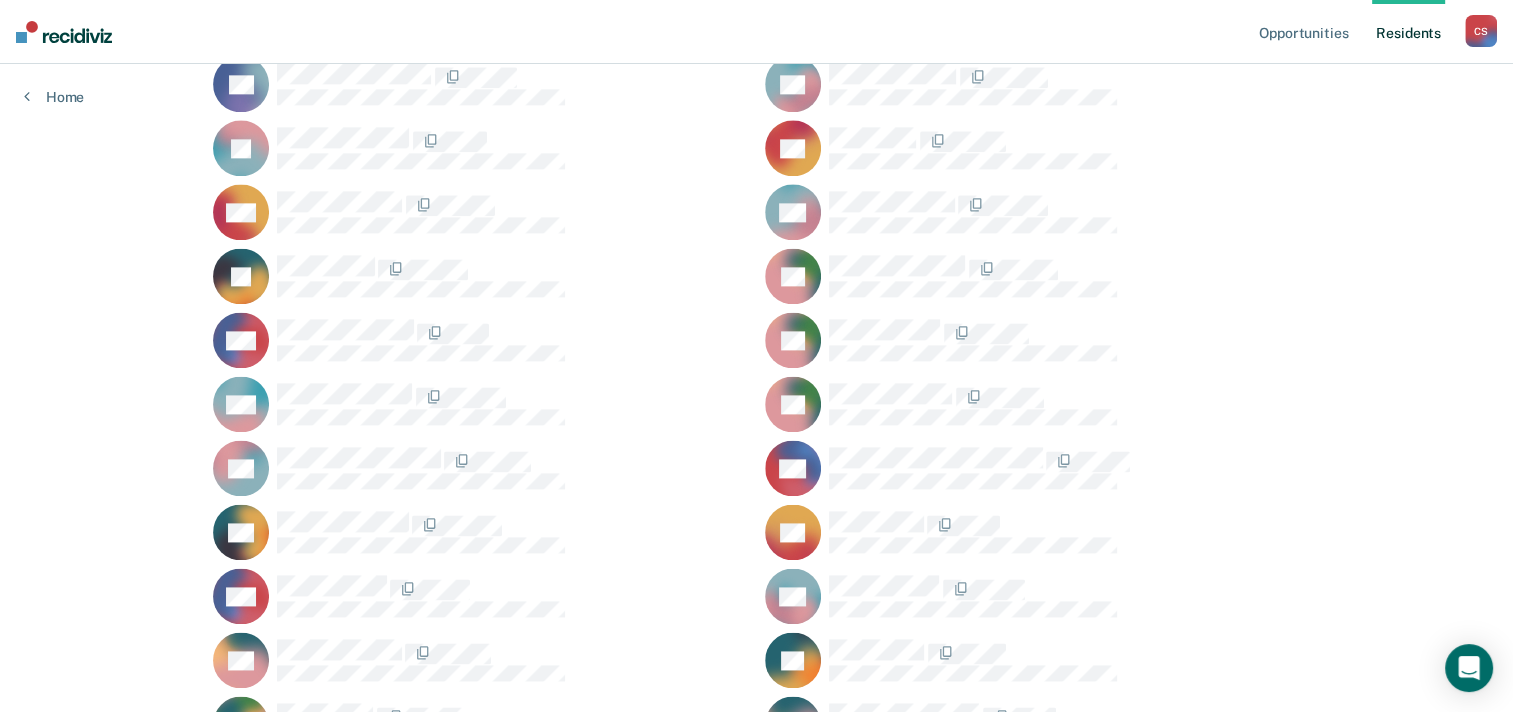 scroll, scrollTop: 2714, scrollLeft: 0, axis: vertical 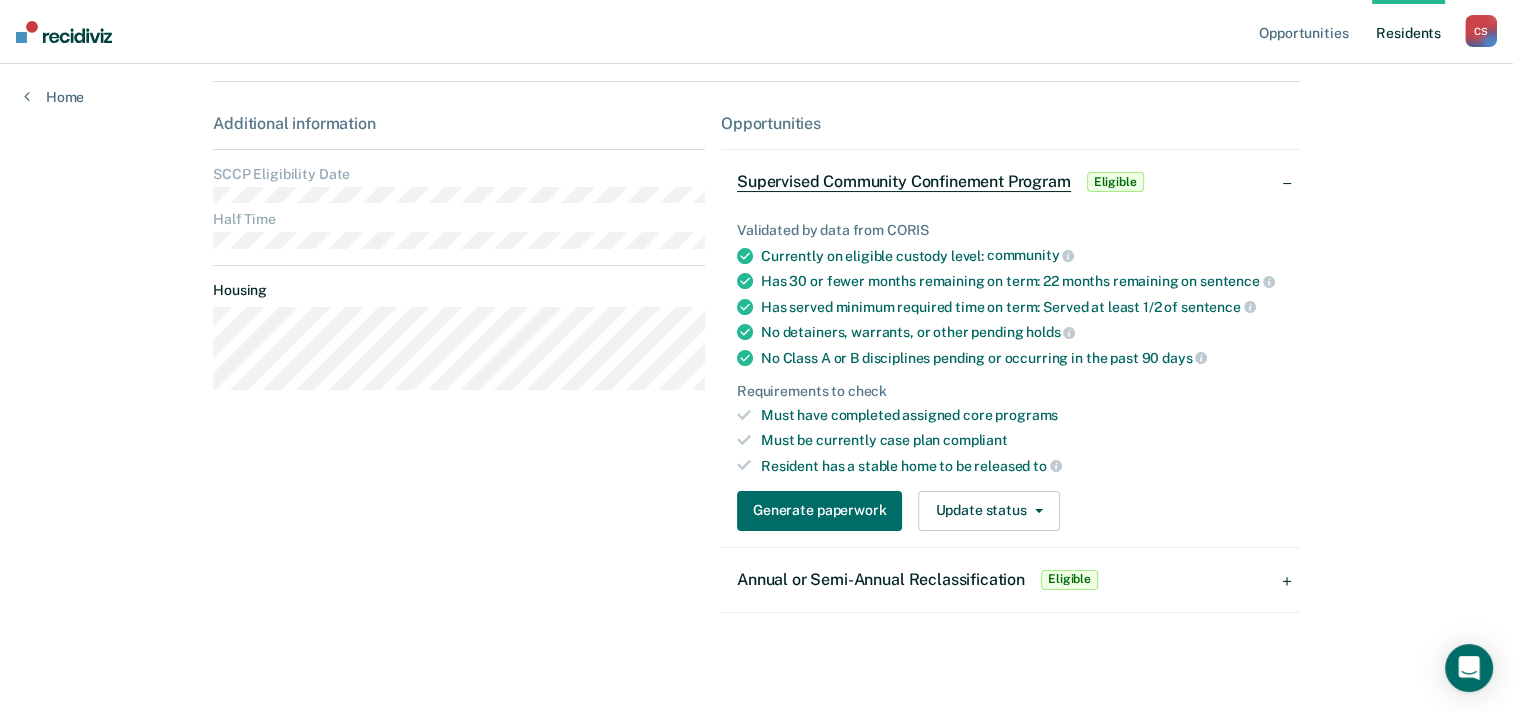 click on "Eligible" at bounding box center [1069, 580] 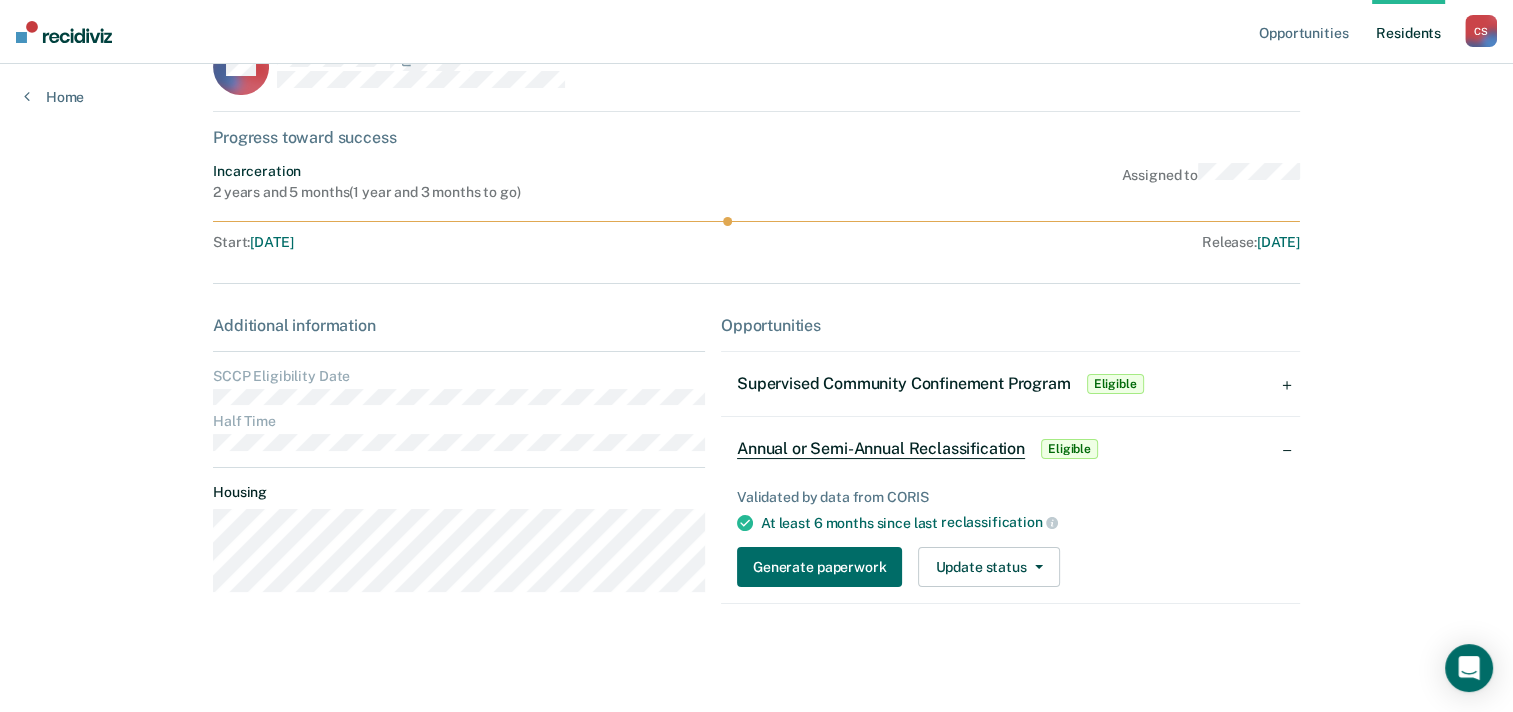 scroll, scrollTop: 56, scrollLeft: 0, axis: vertical 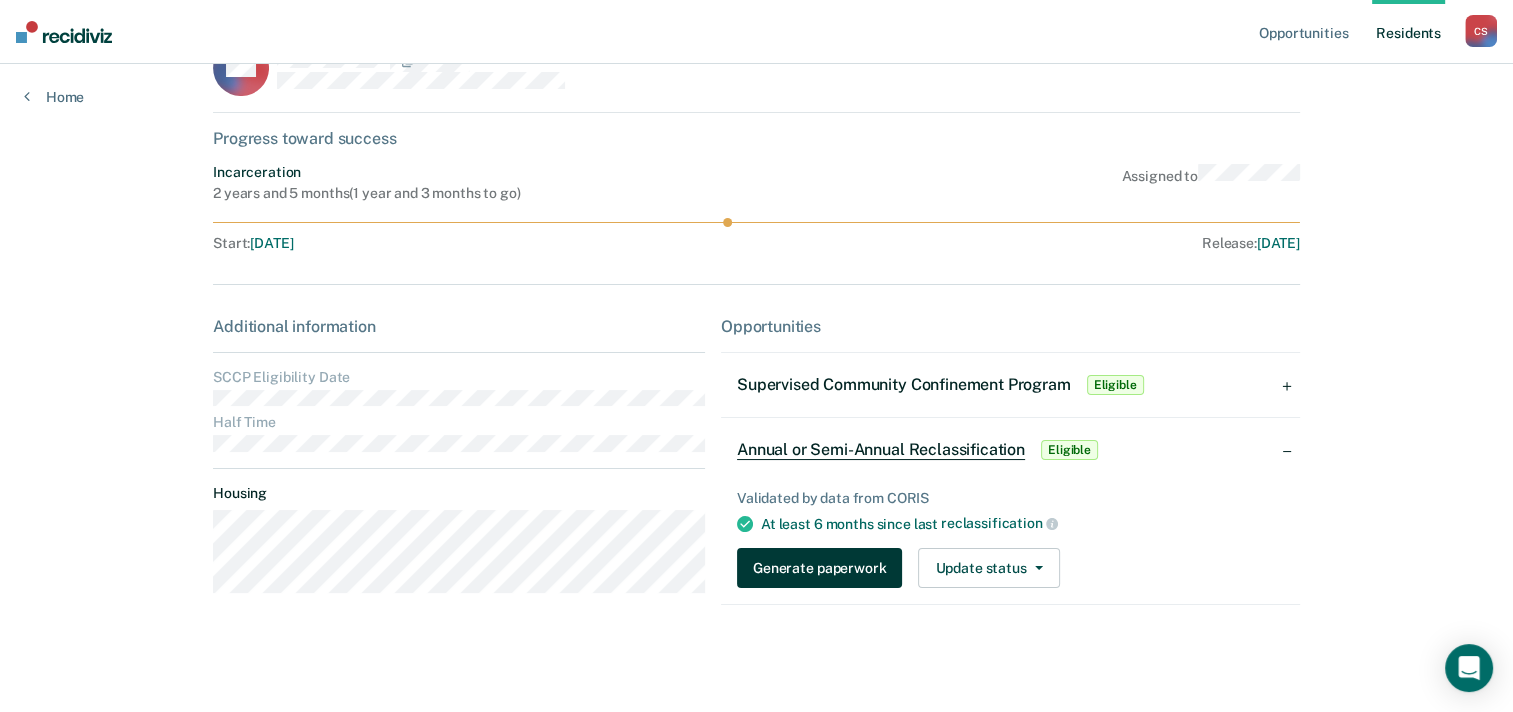 click on "Generate paperwork" at bounding box center (819, 568) 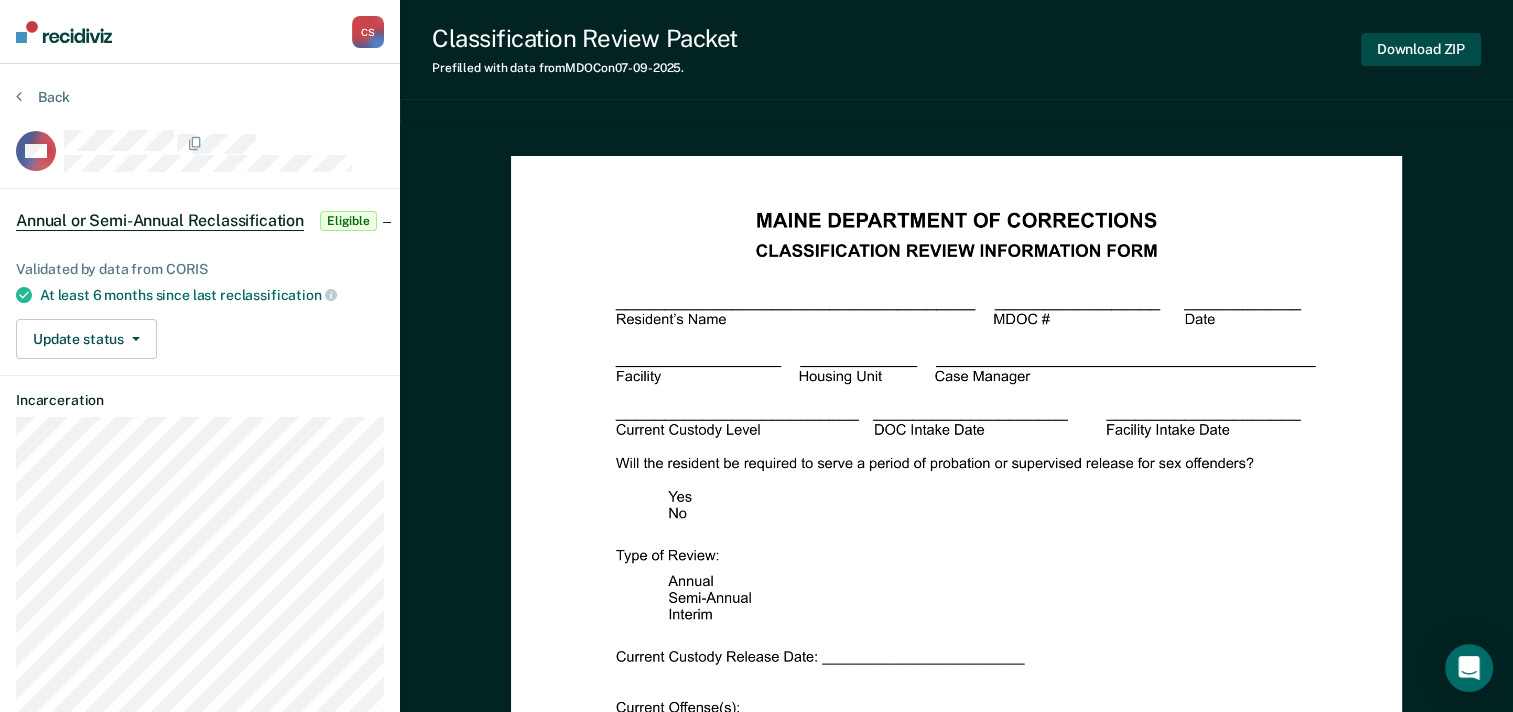 click on "Download ZIP" at bounding box center (1421, 49) 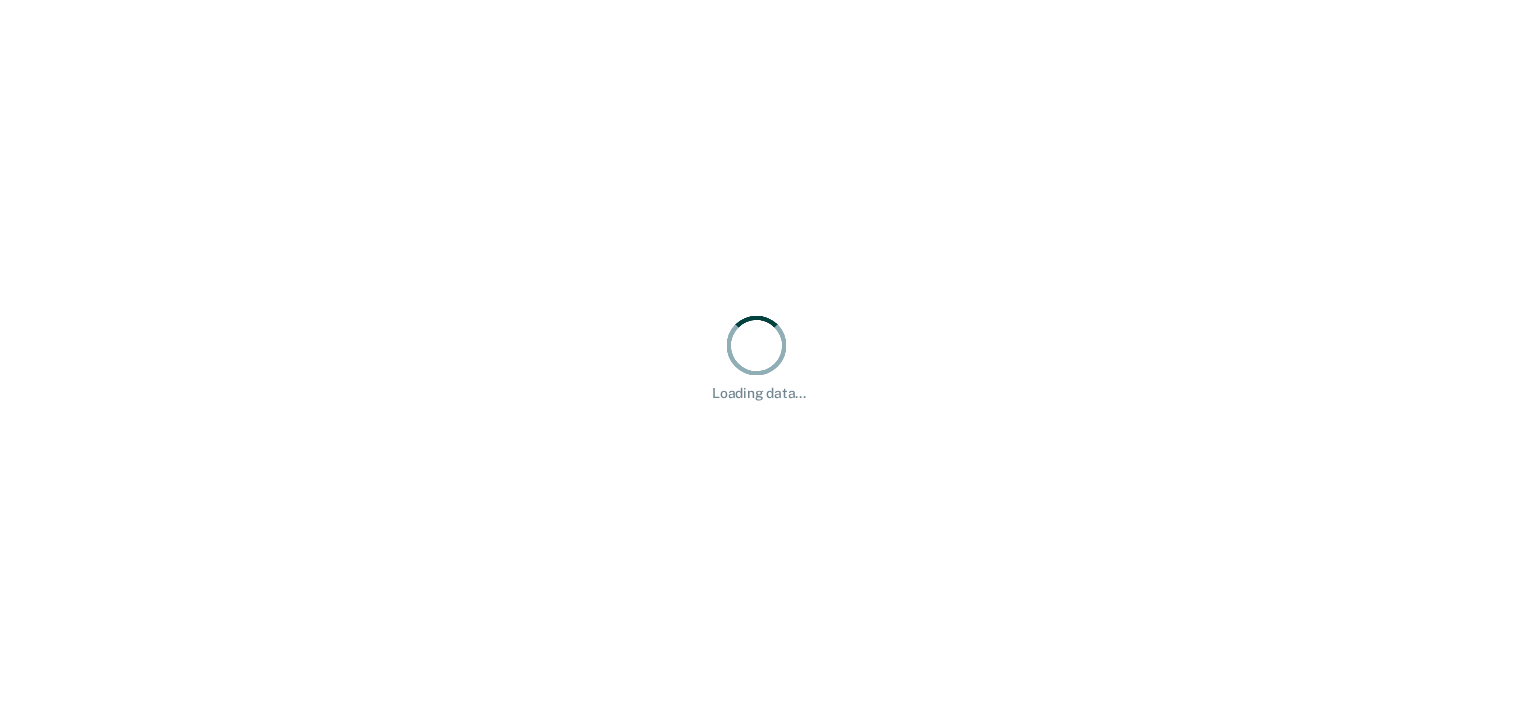 scroll, scrollTop: 0, scrollLeft: 0, axis: both 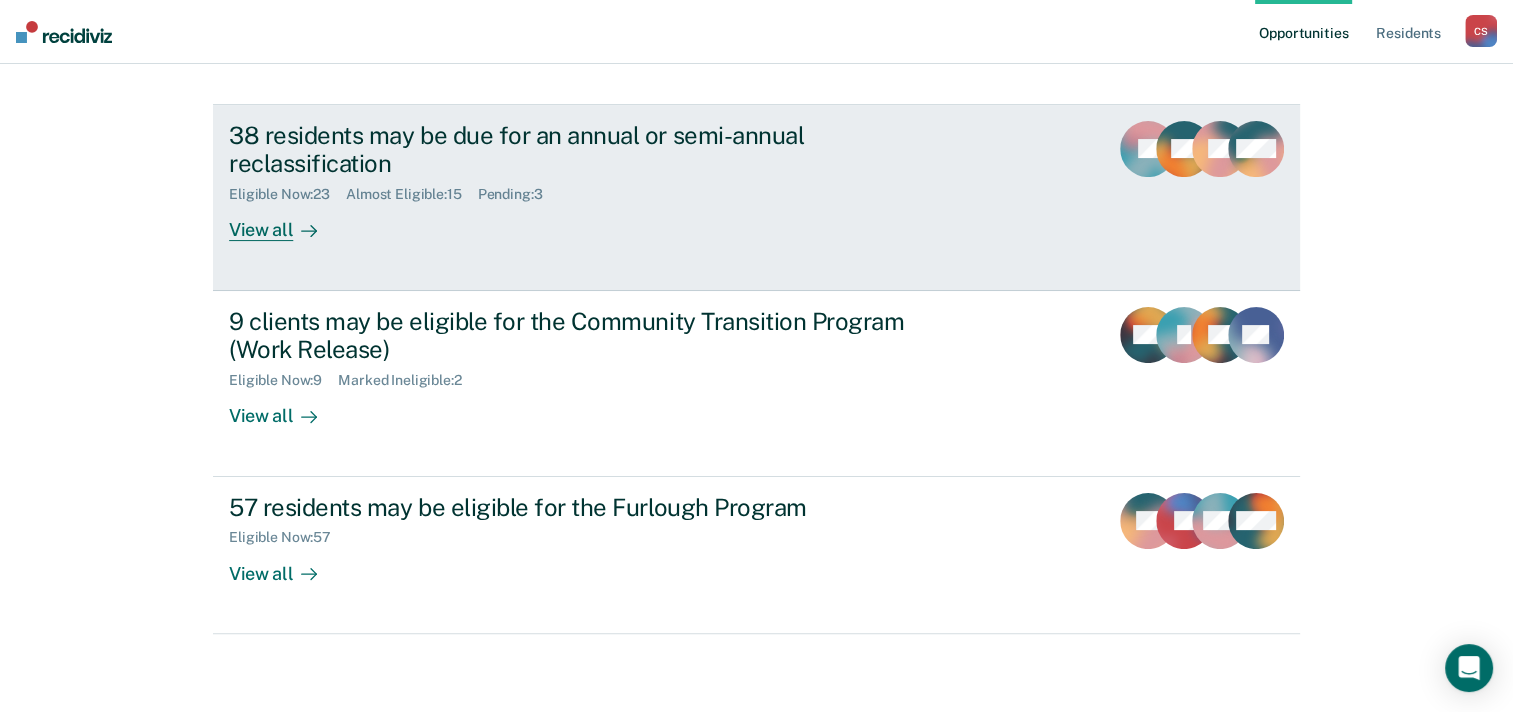 click on "View all" at bounding box center [285, 222] 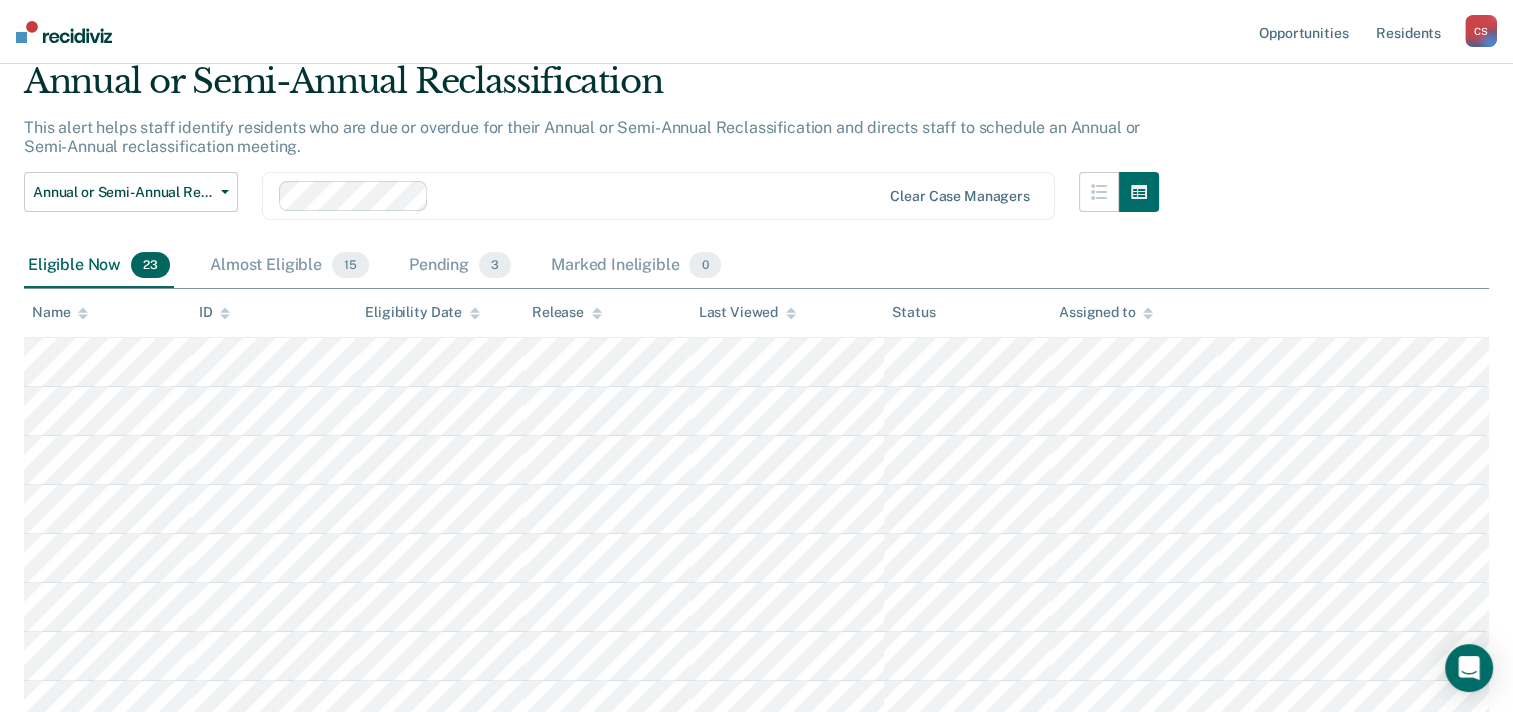 scroll, scrollTop: 100, scrollLeft: 0, axis: vertical 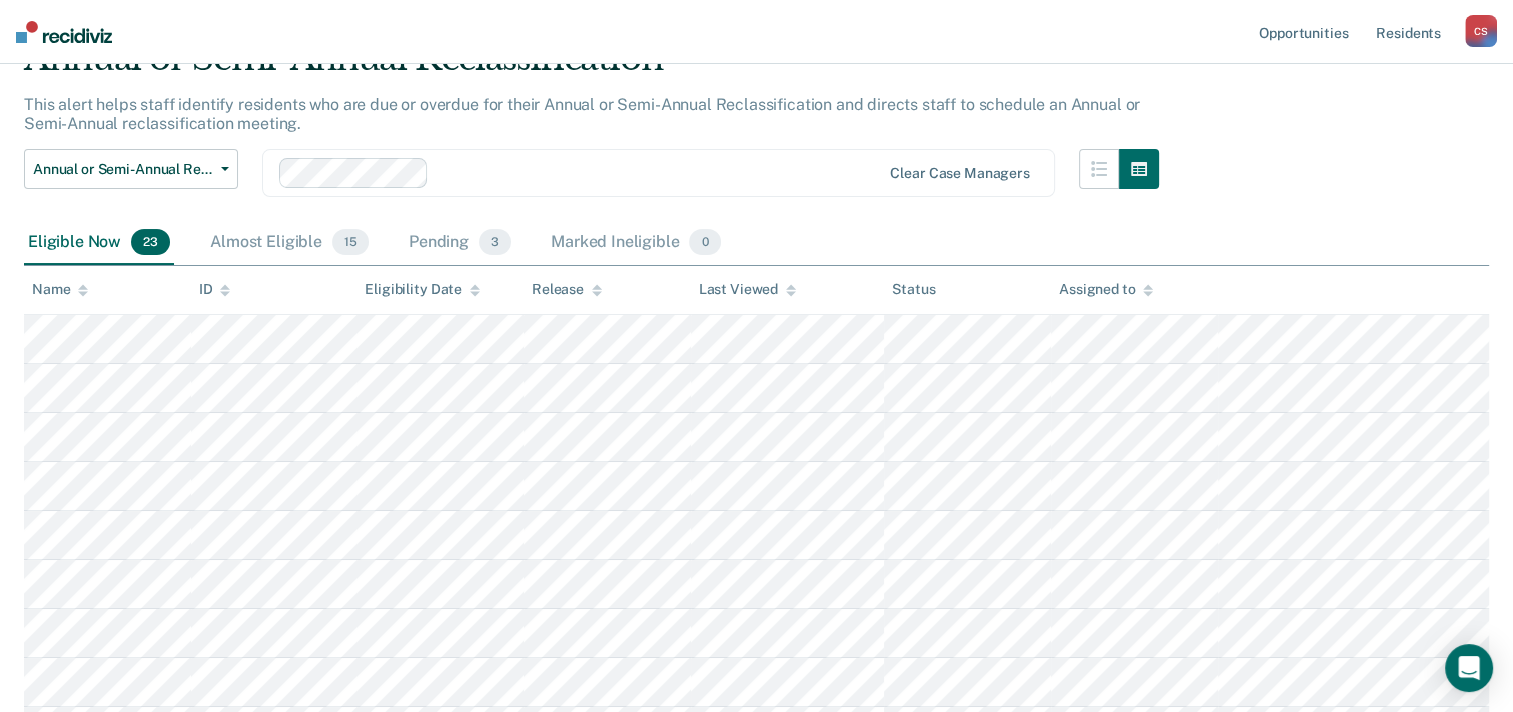 click at bounding box center [83, 293] 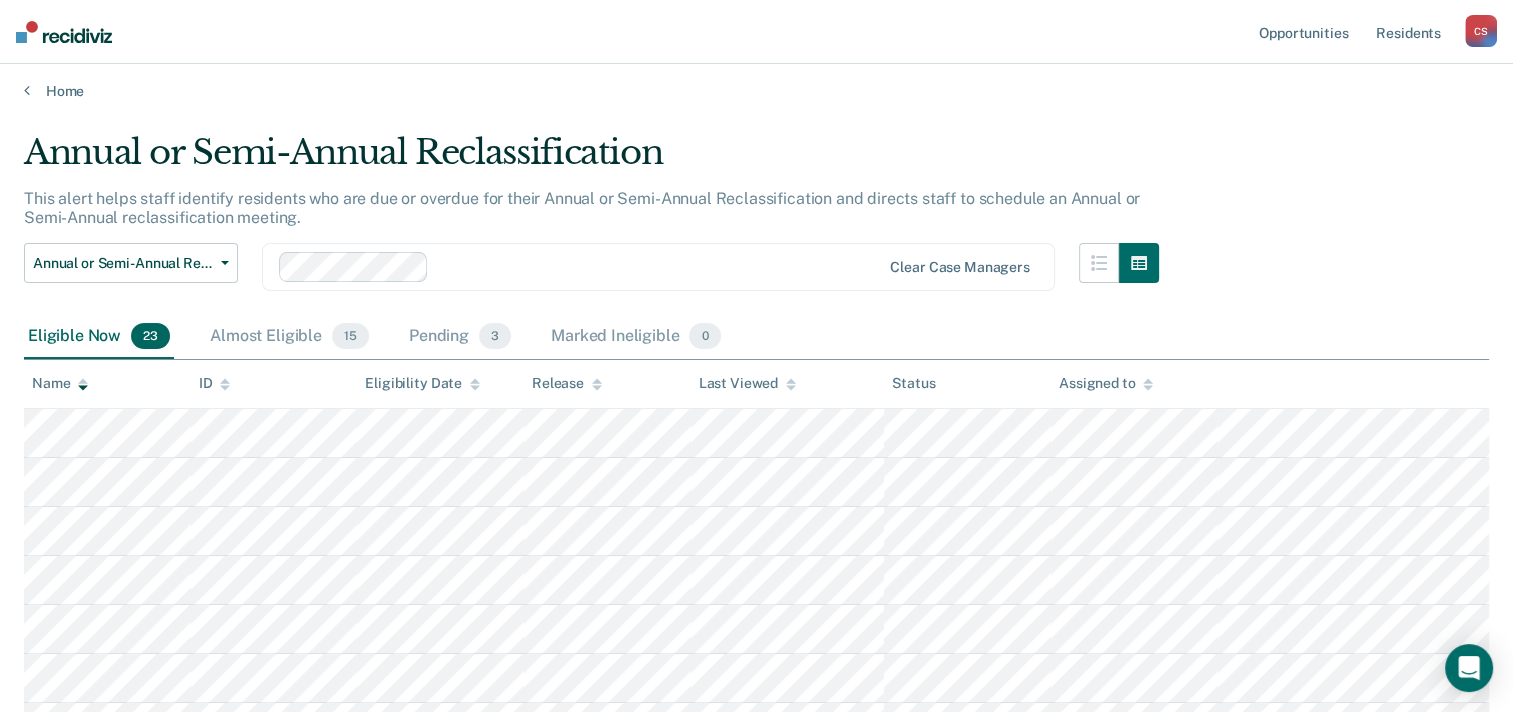 scroll, scrollTop: 0, scrollLeft: 0, axis: both 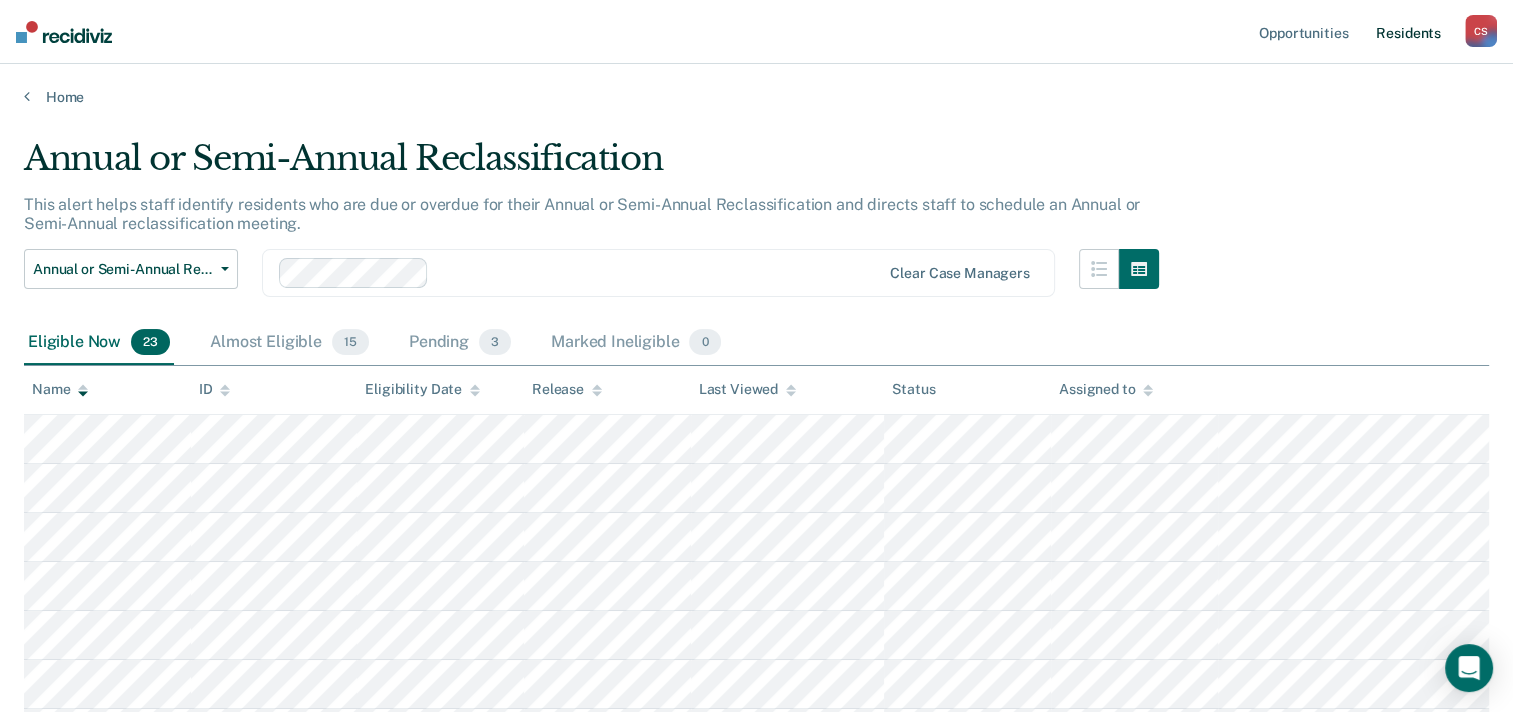 click on "Resident s" at bounding box center (1408, 32) 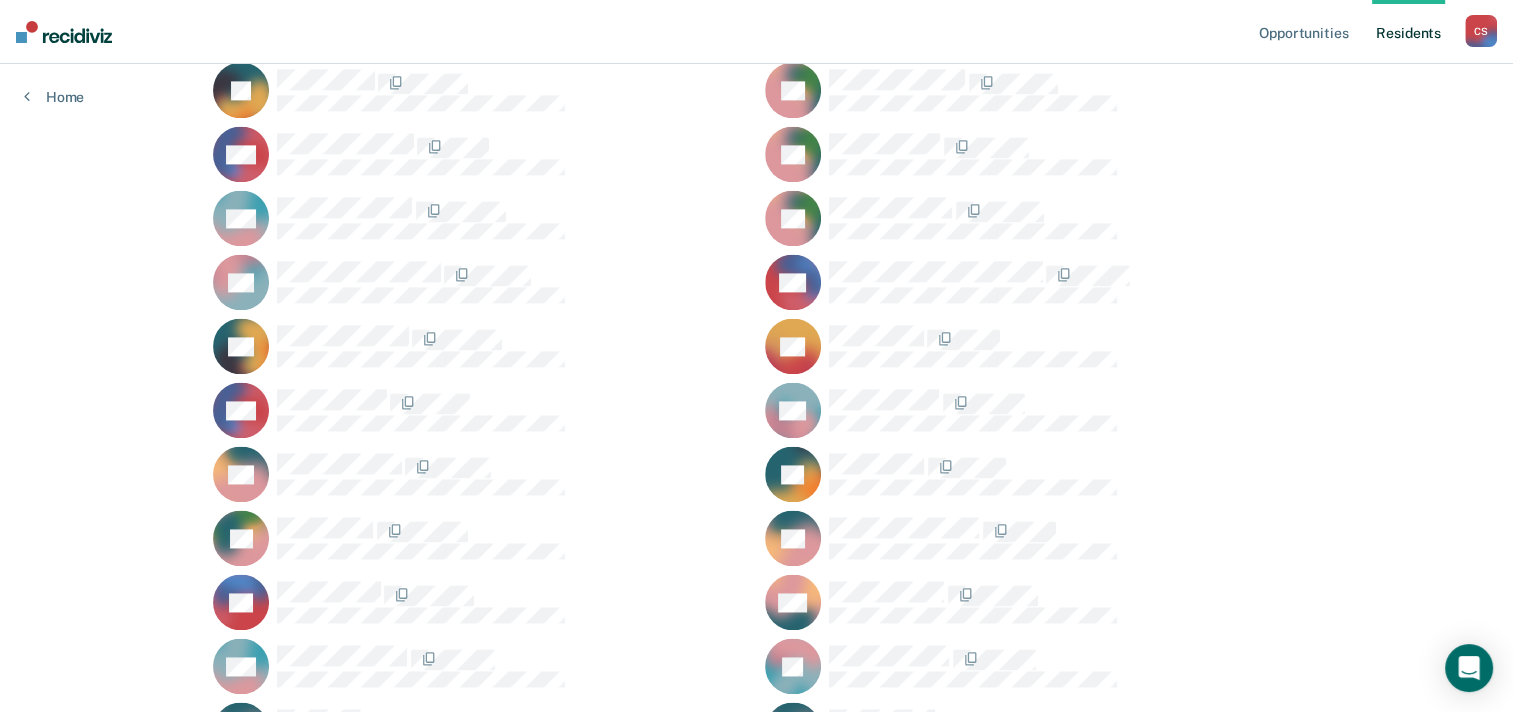 scroll, scrollTop: 3114, scrollLeft: 0, axis: vertical 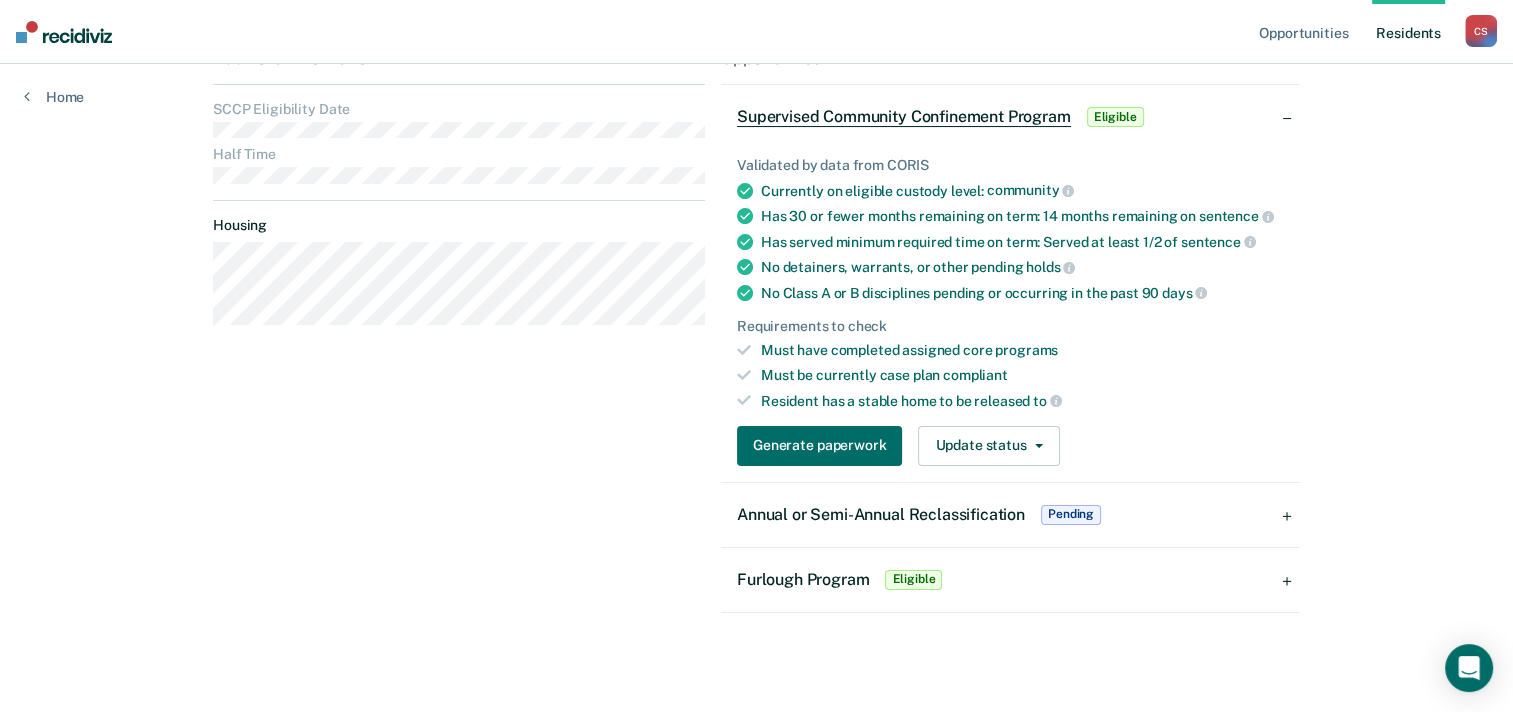click on "Pending" at bounding box center (1071, 515) 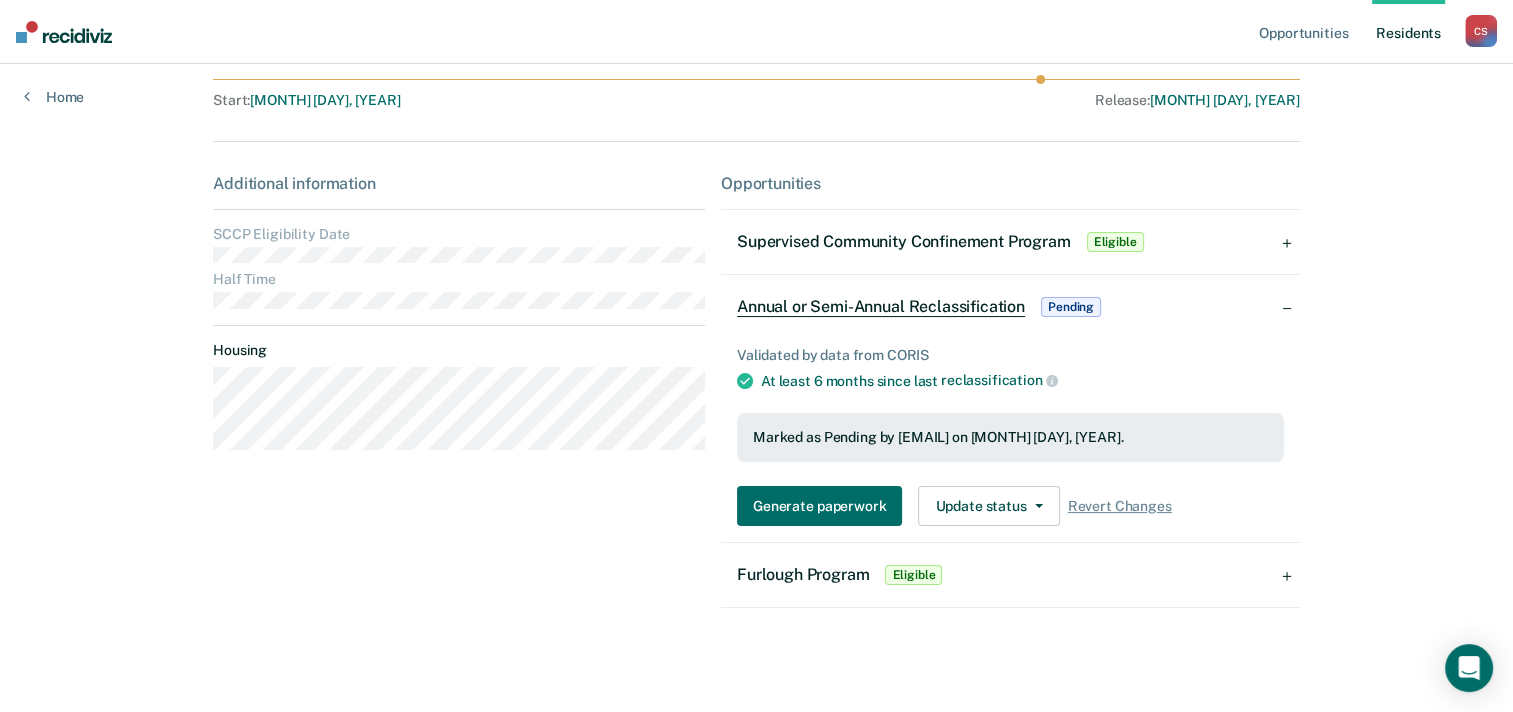 scroll, scrollTop: 197, scrollLeft: 0, axis: vertical 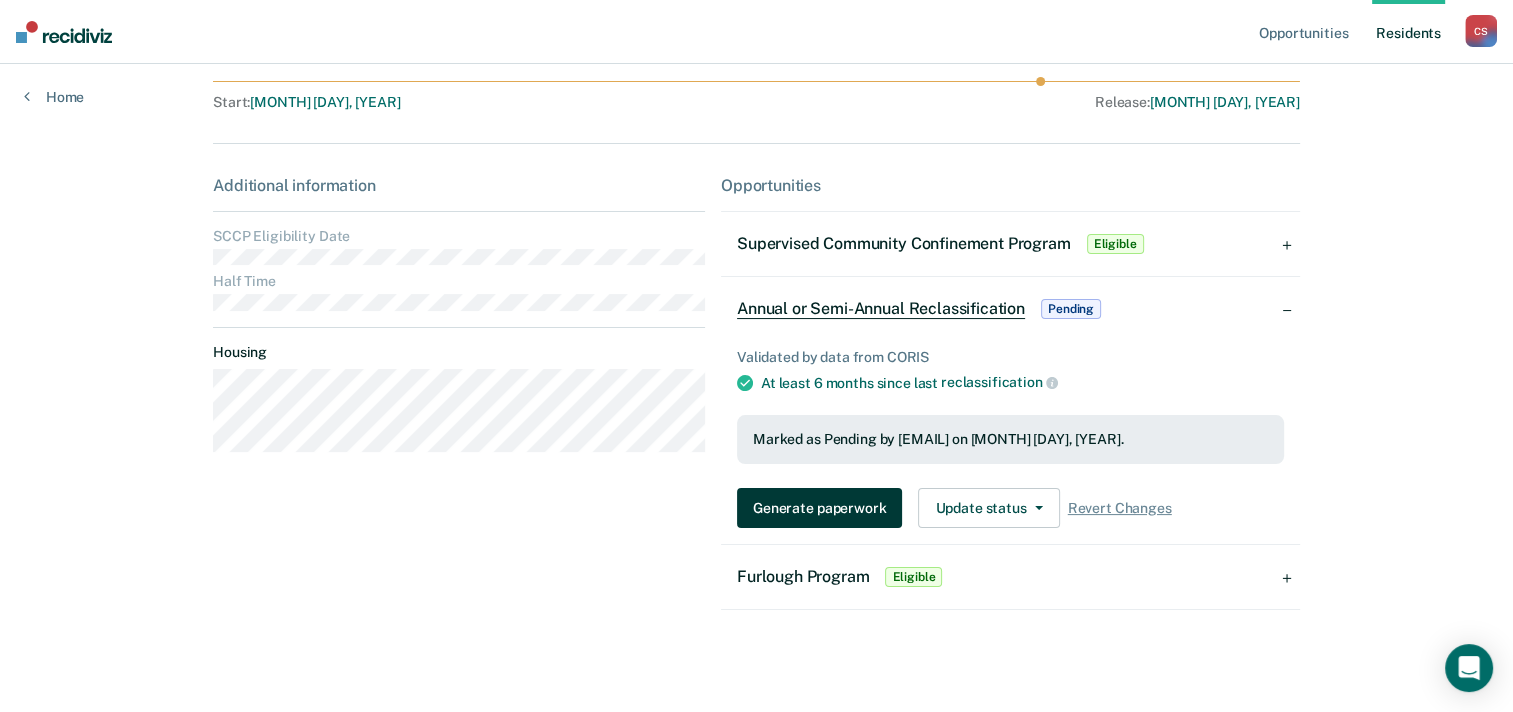click on "Generate paperwork" at bounding box center [819, 508] 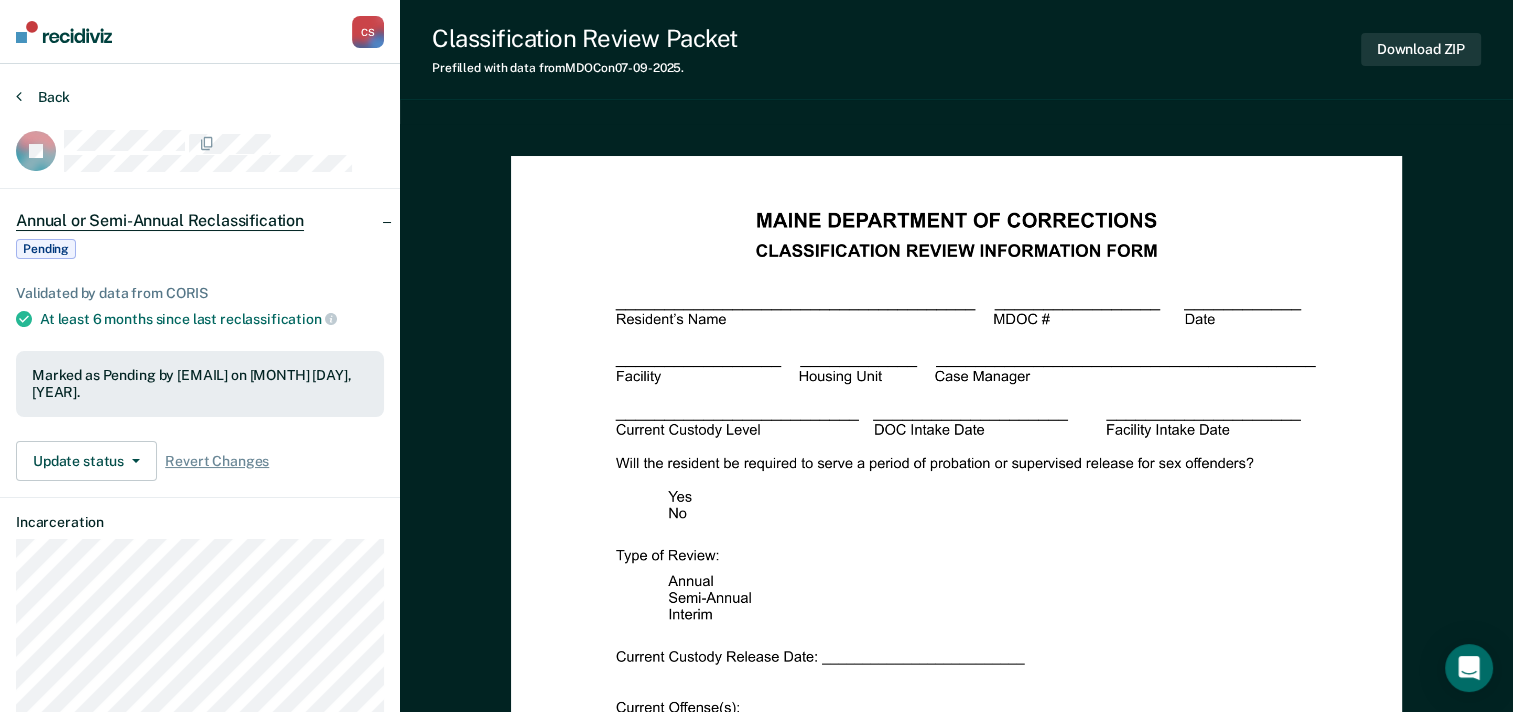 click on "Back" at bounding box center (43, 97) 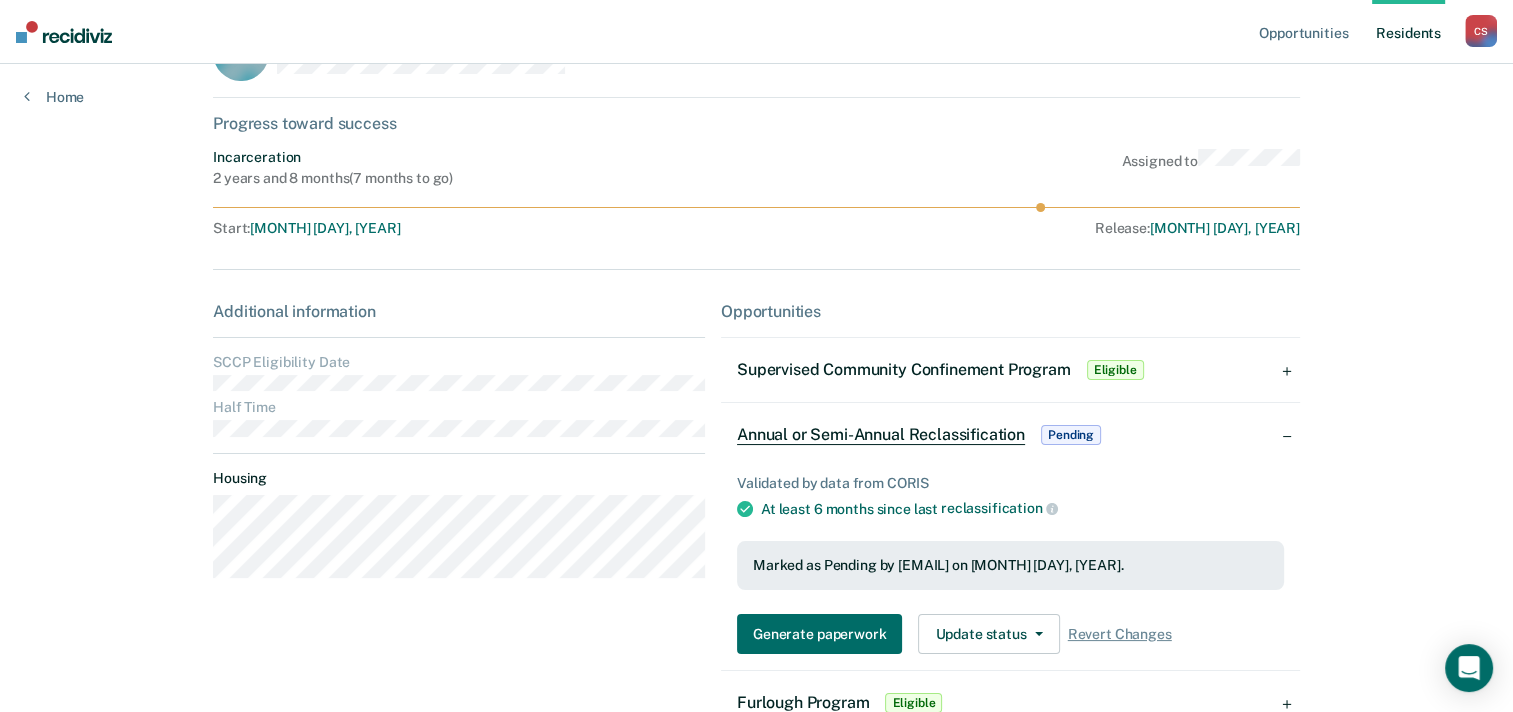 scroll, scrollTop: 0, scrollLeft: 0, axis: both 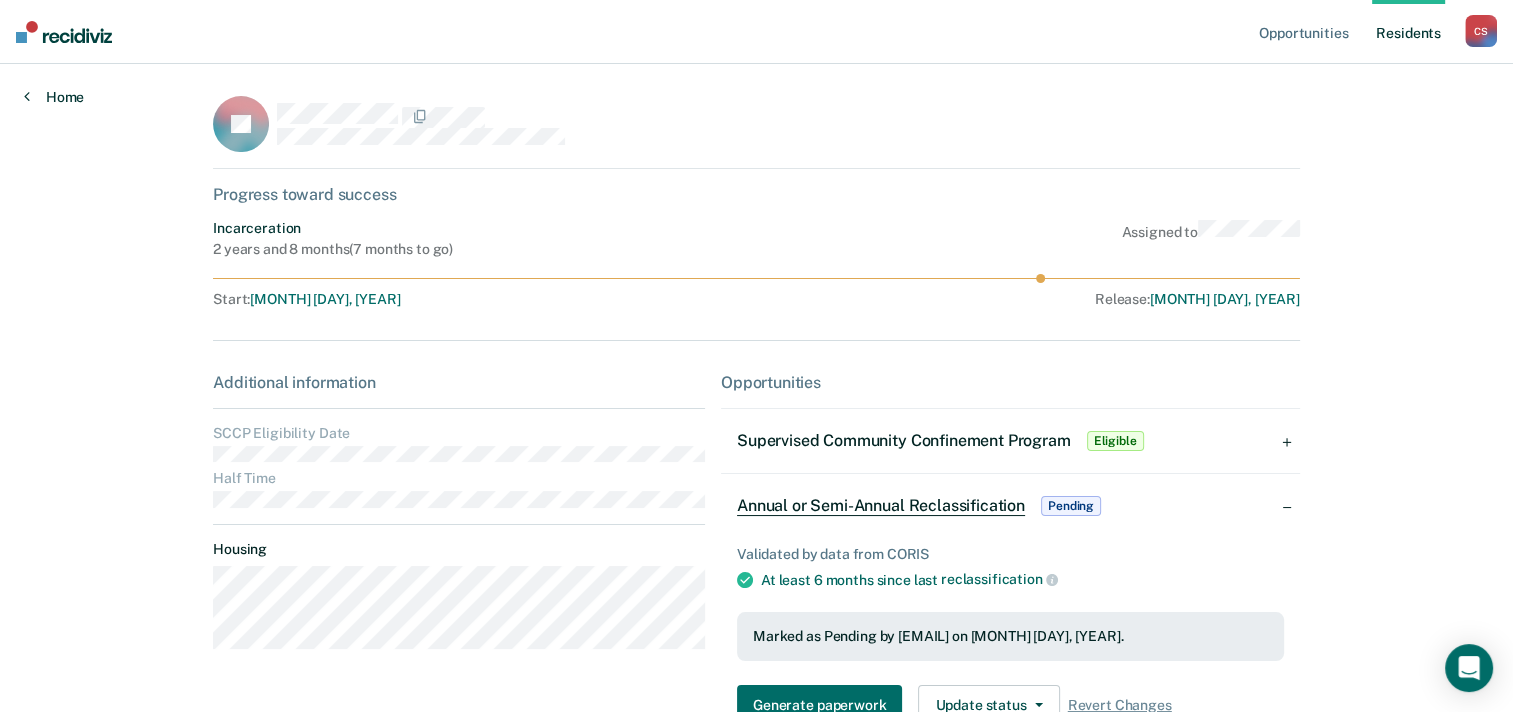 click on "Home" at bounding box center (54, 97) 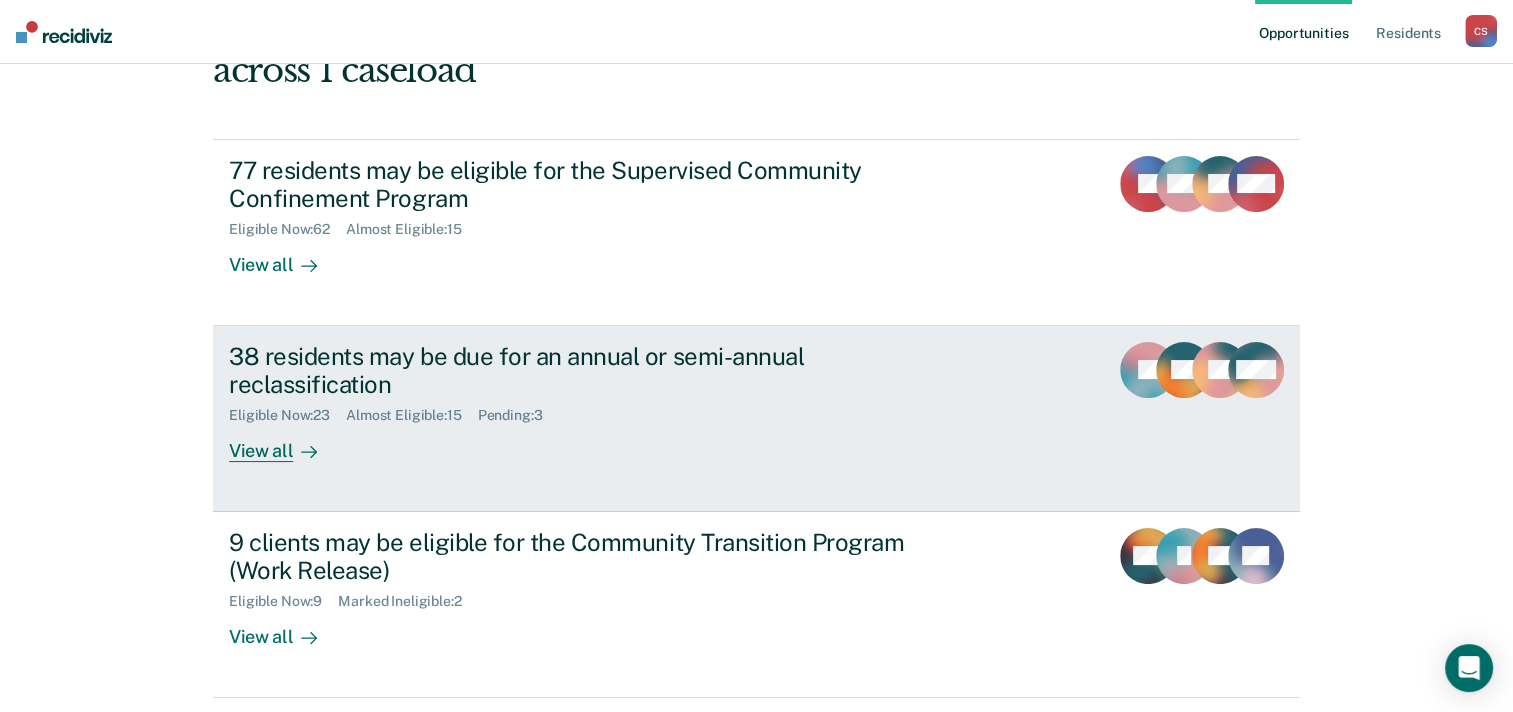 scroll, scrollTop: 380, scrollLeft: 0, axis: vertical 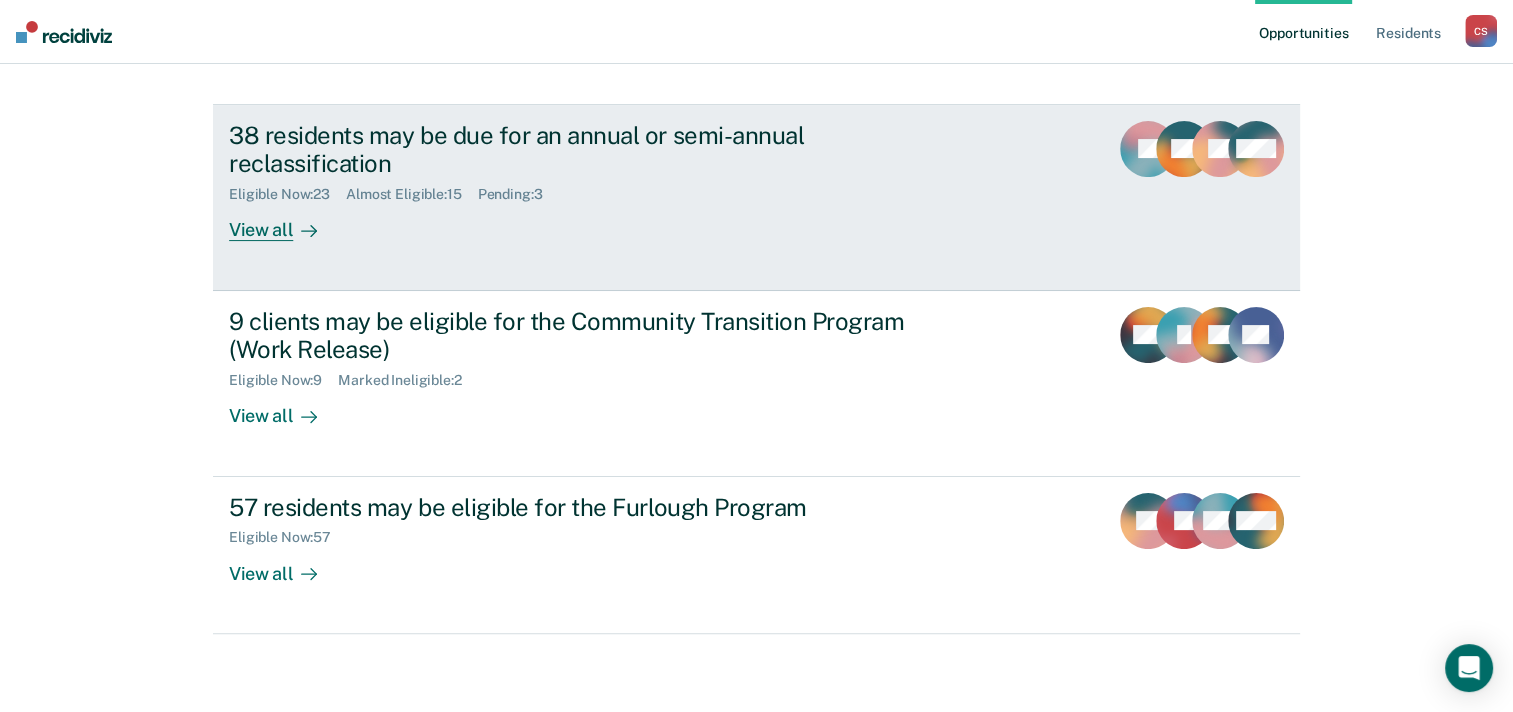 click on "View all" at bounding box center (285, 222) 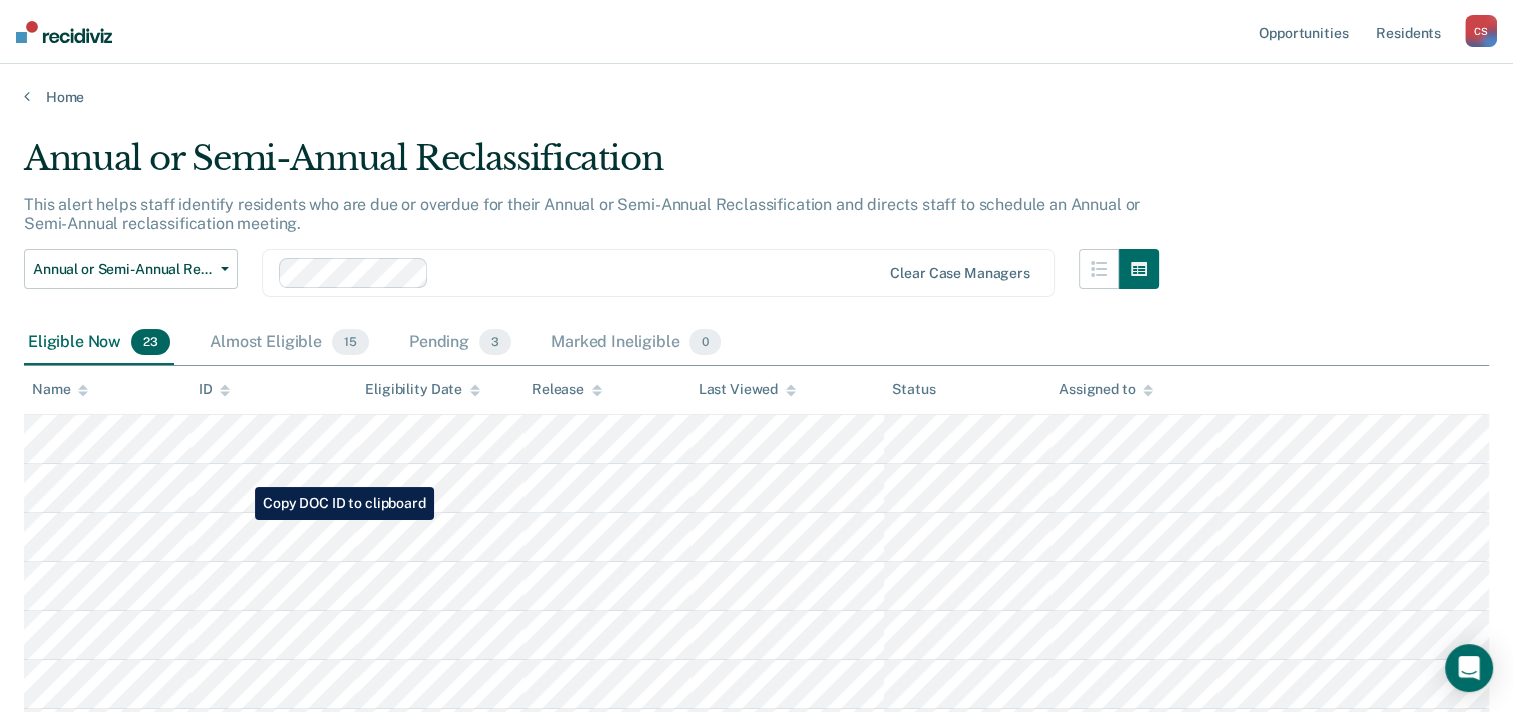 scroll, scrollTop: 100, scrollLeft: 0, axis: vertical 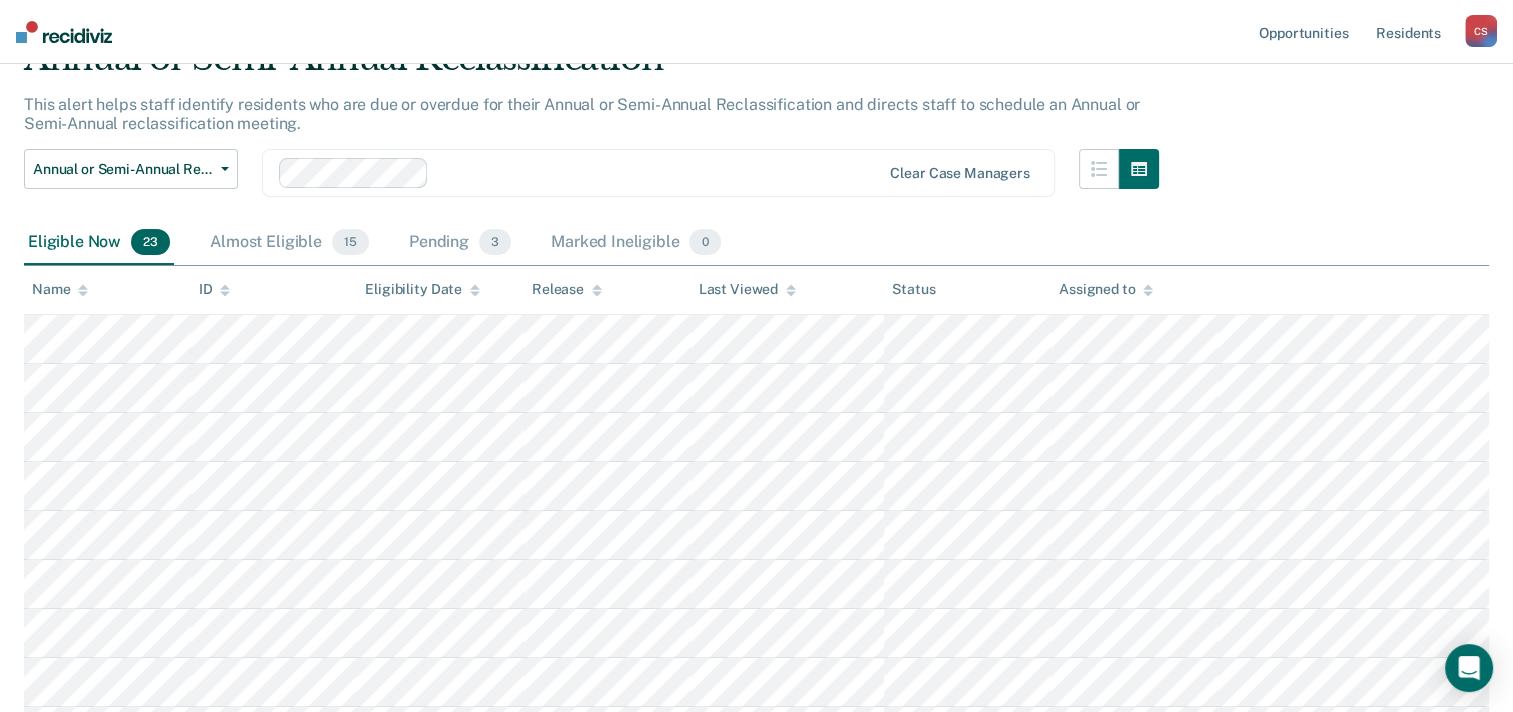click at bounding box center (83, 293) 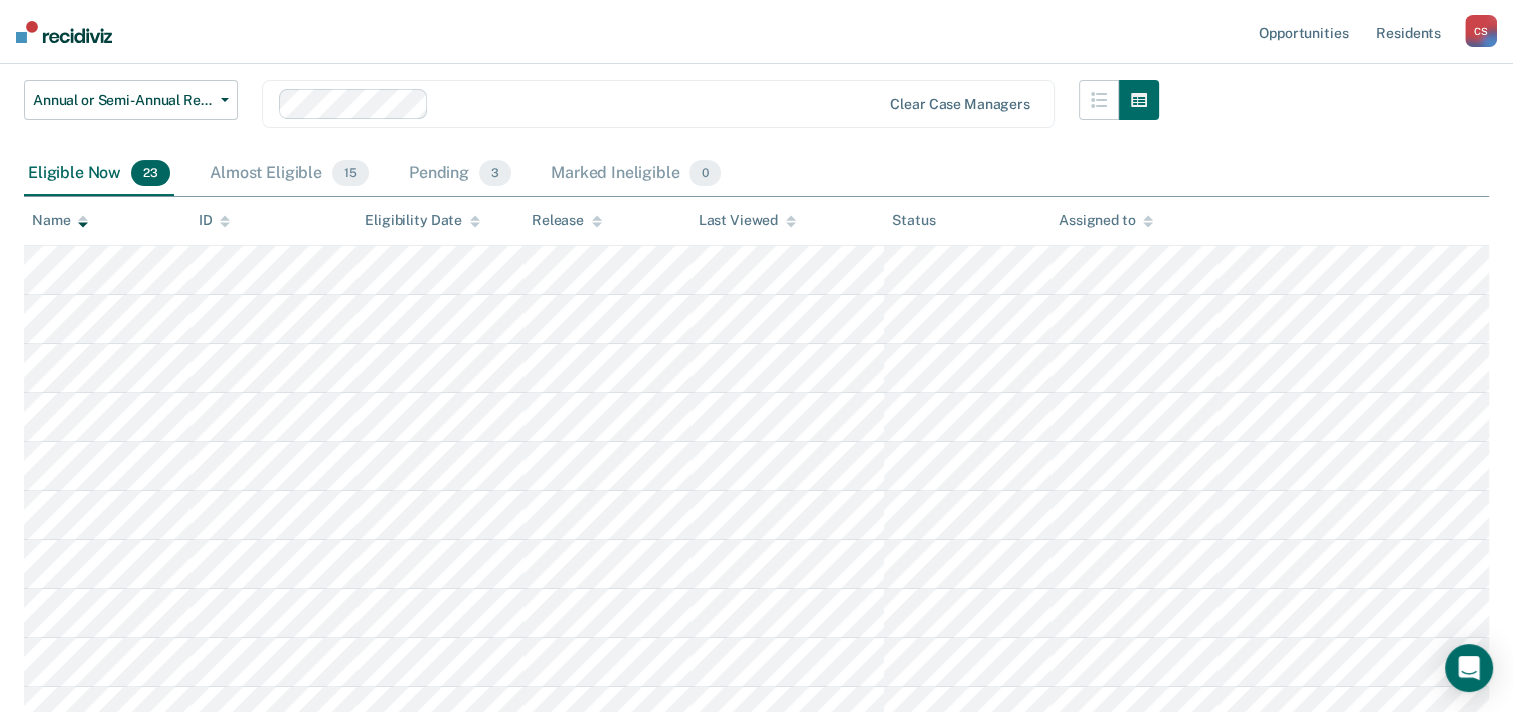scroll, scrollTop: 400, scrollLeft: 0, axis: vertical 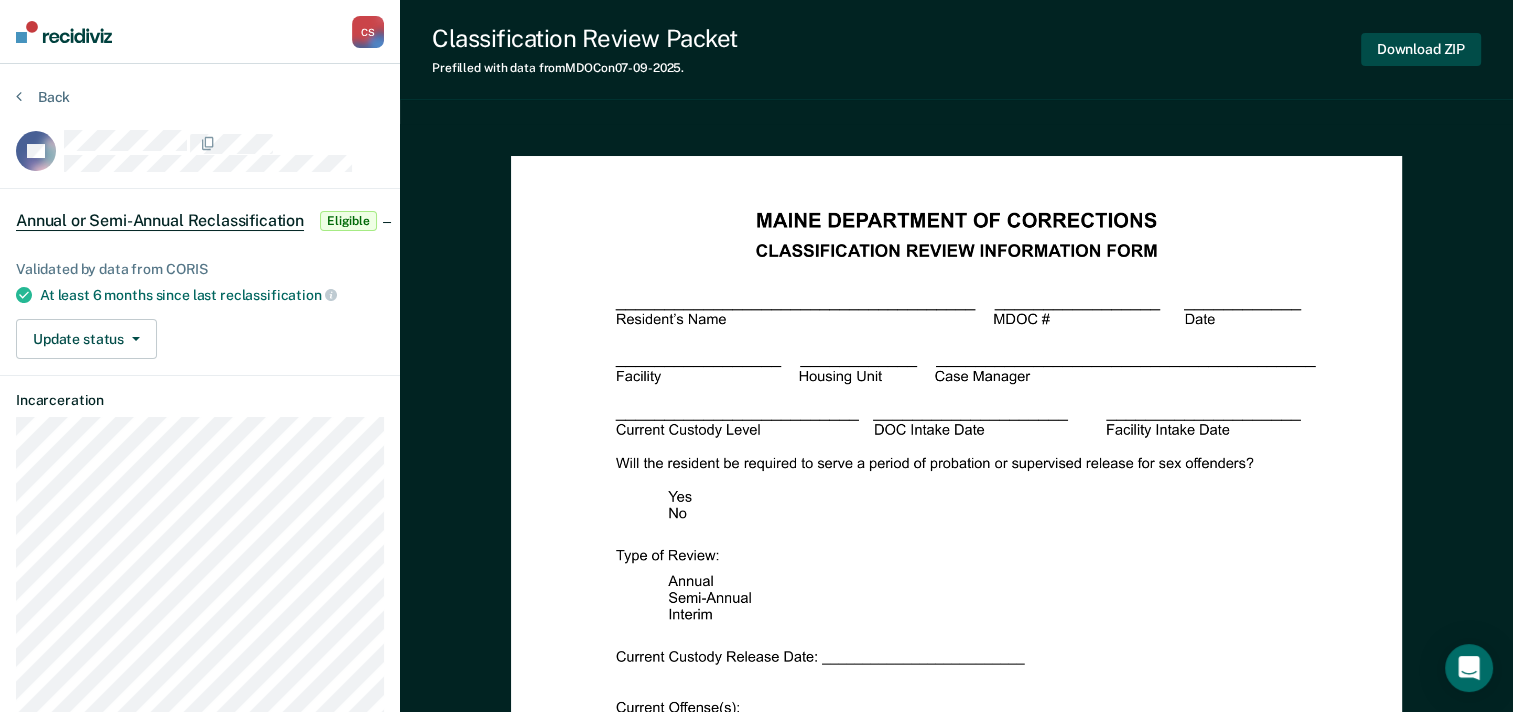 click on "Download ZIP" at bounding box center (1421, 49) 